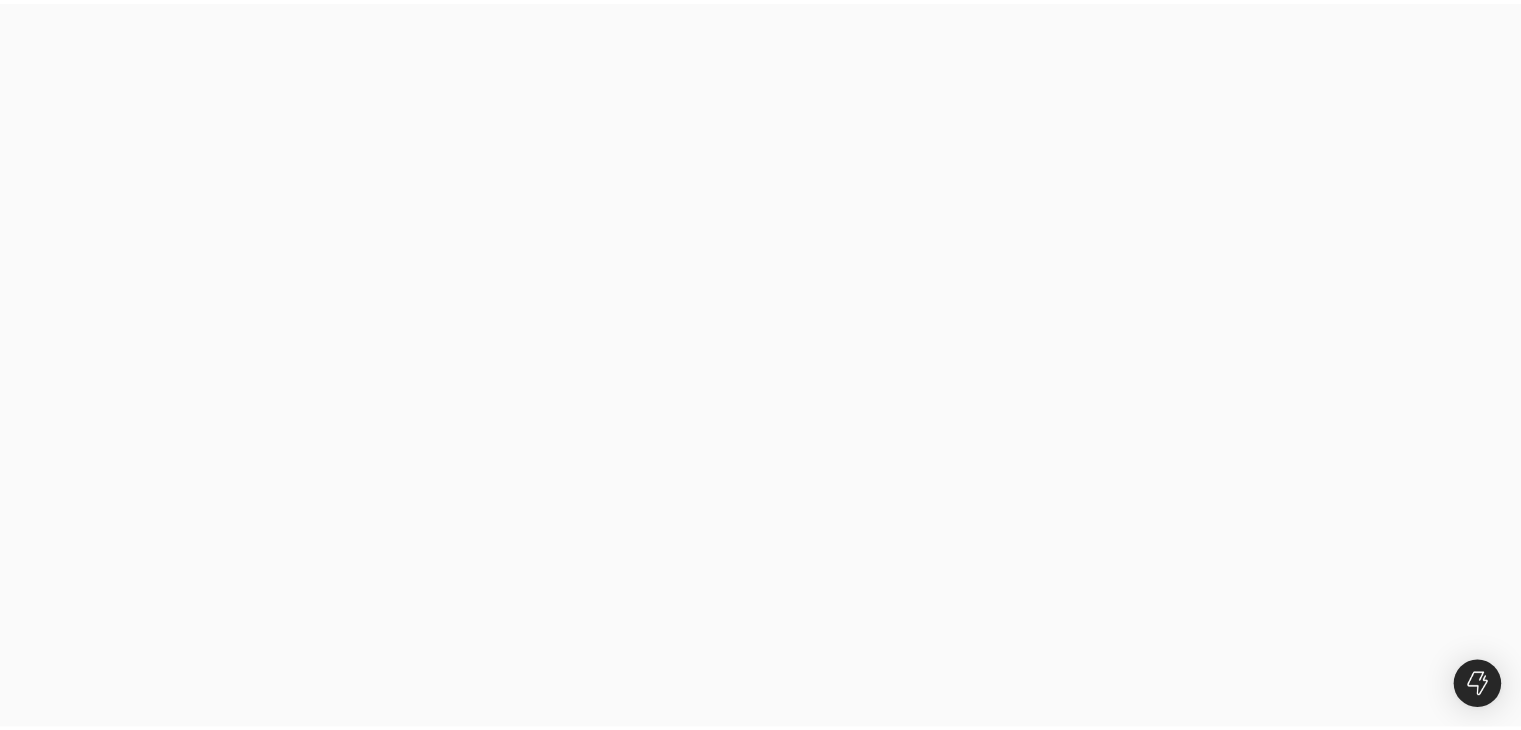 scroll, scrollTop: 0, scrollLeft: 0, axis: both 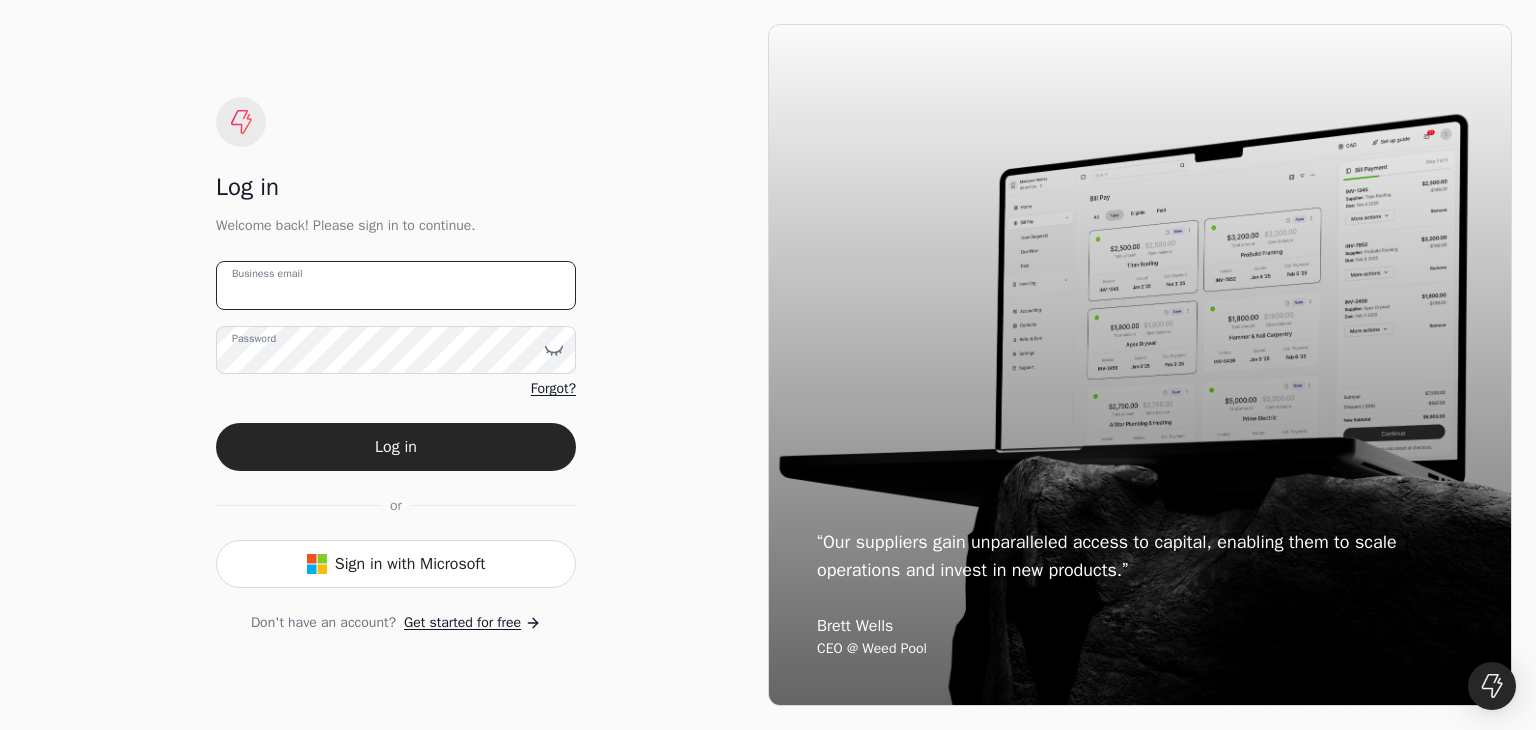 click on "Business email" at bounding box center (396, 285) 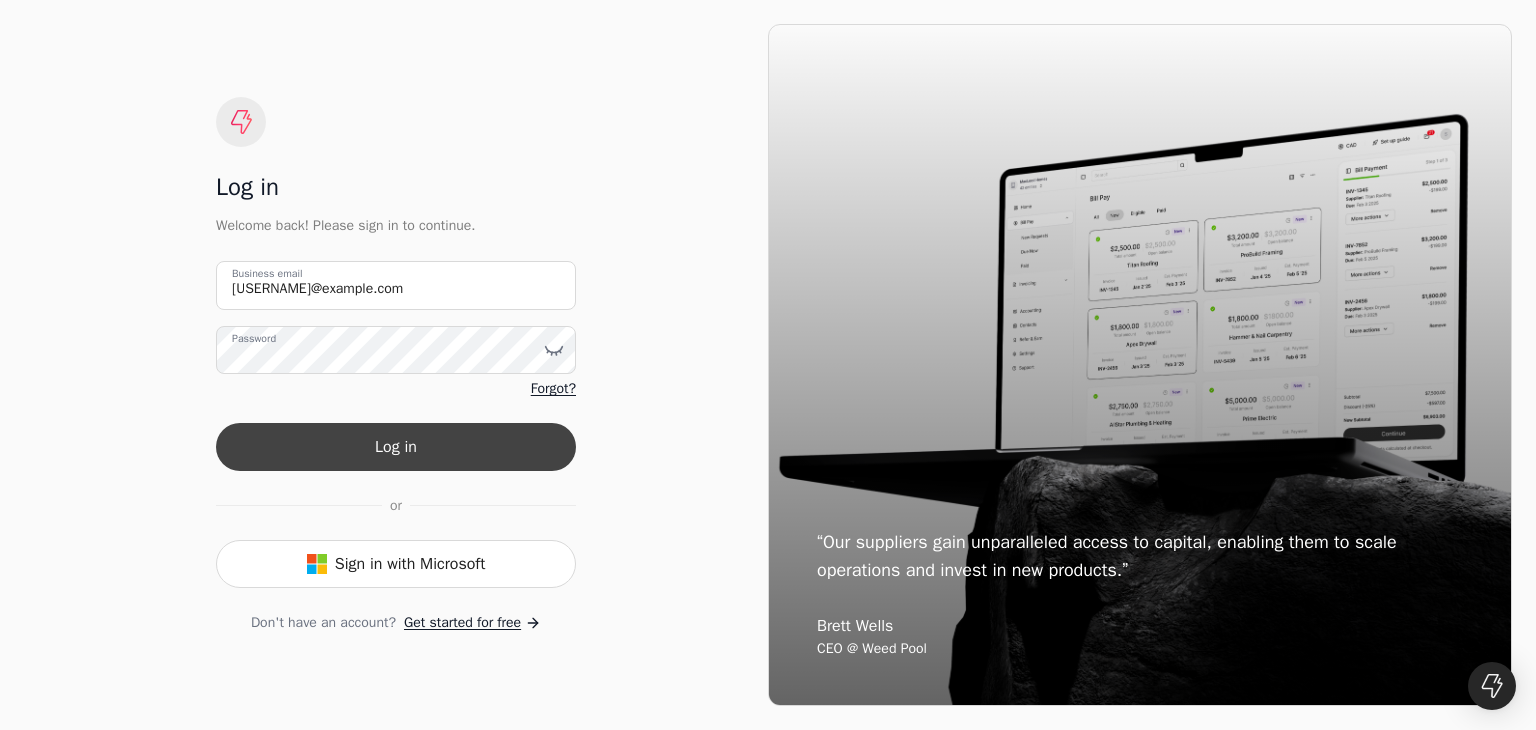 click on "Log in" at bounding box center (396, 447) 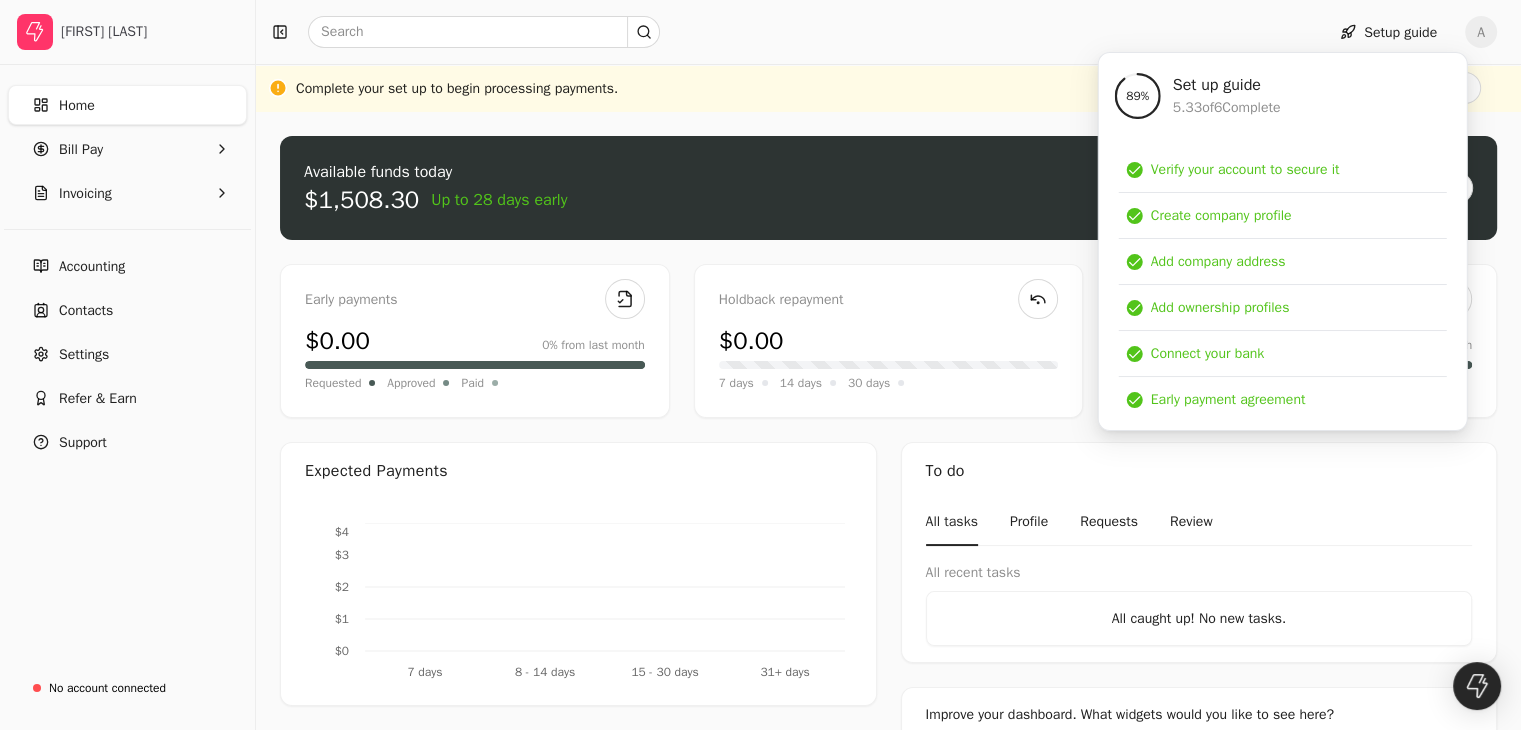 click on "Available funds today $1,508.30 Up to 28 days early Request" at bounding box center [888, 188] 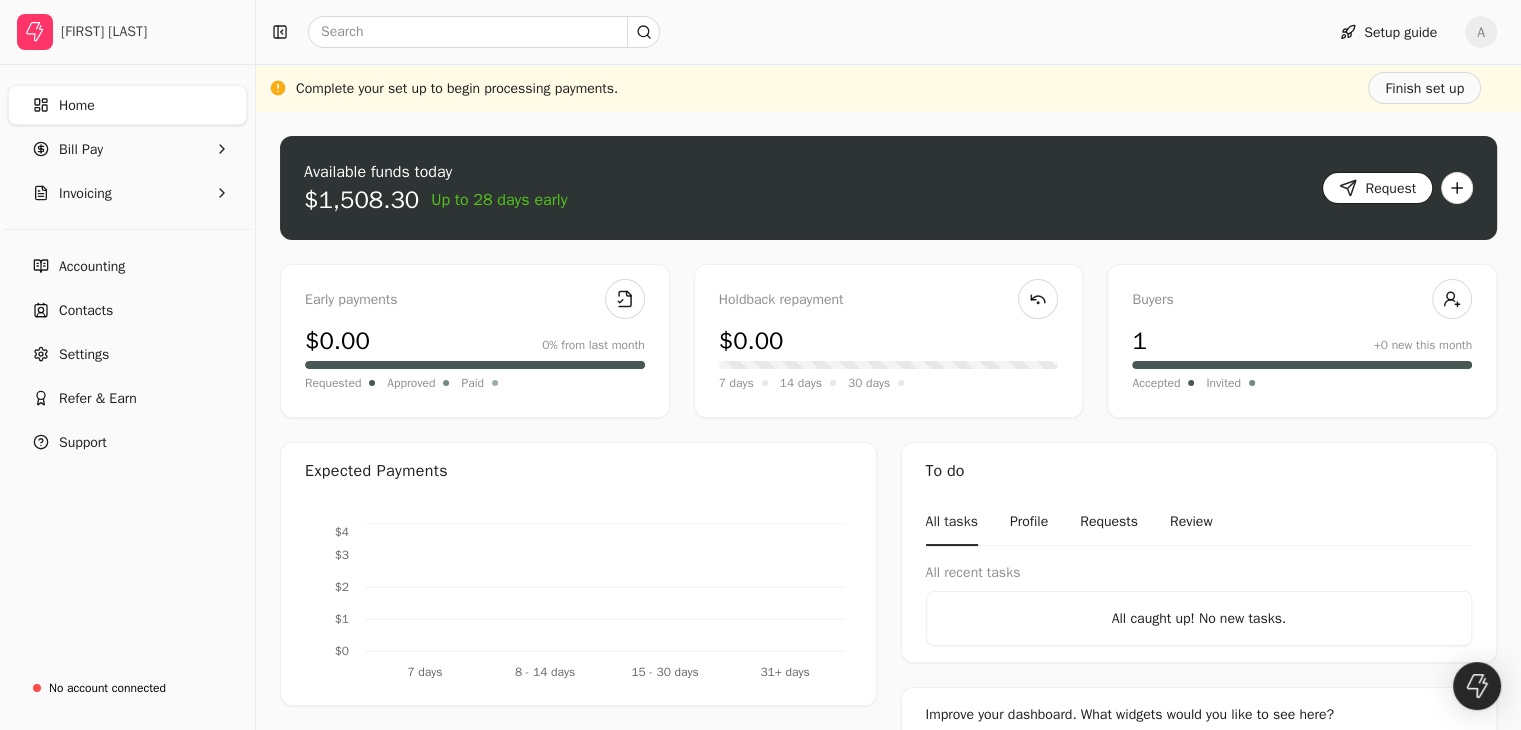 click on "Request" at bounding box center (1377, 188) 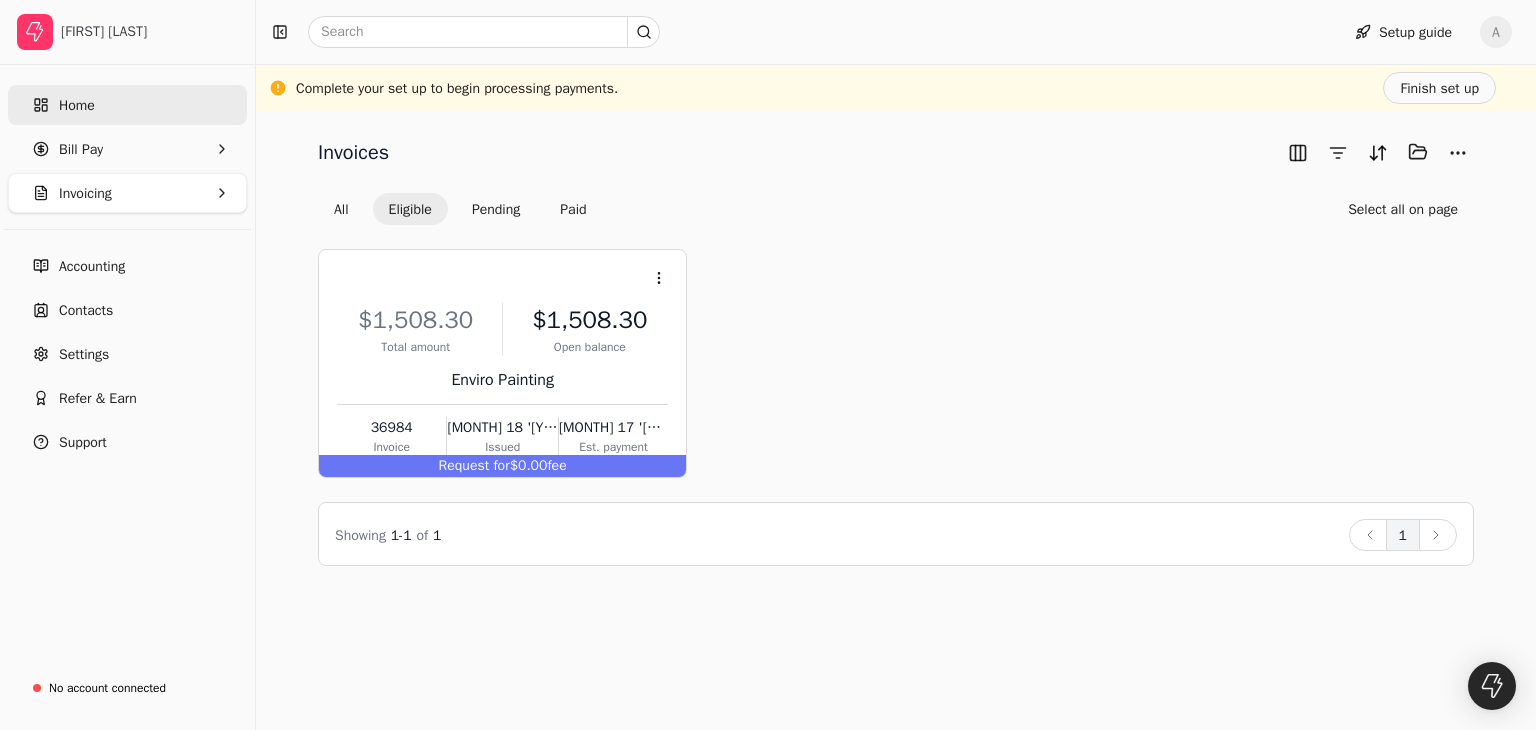 click on "Home" at bounding box center (127, 105) 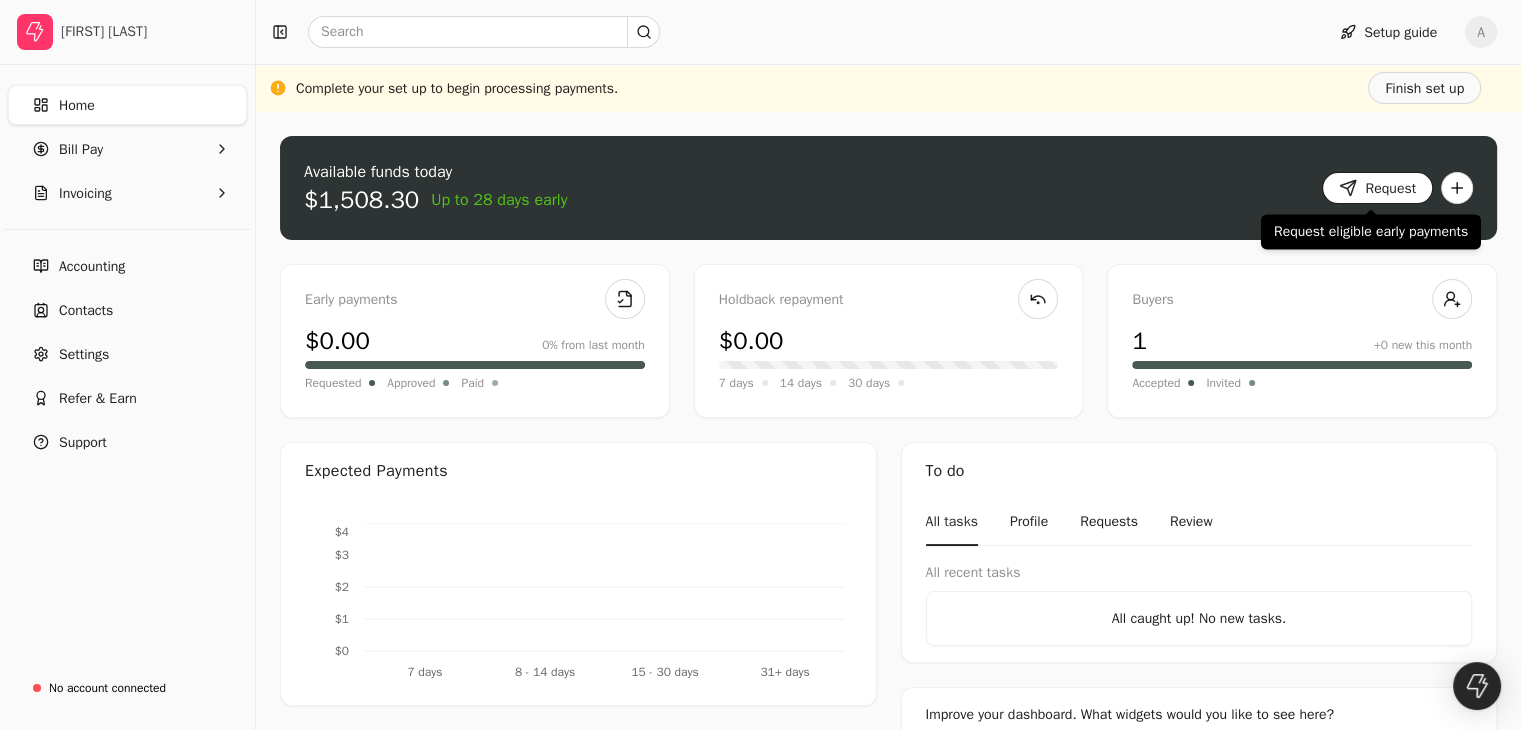 click on "Request" at bounding box center [1377, 188] 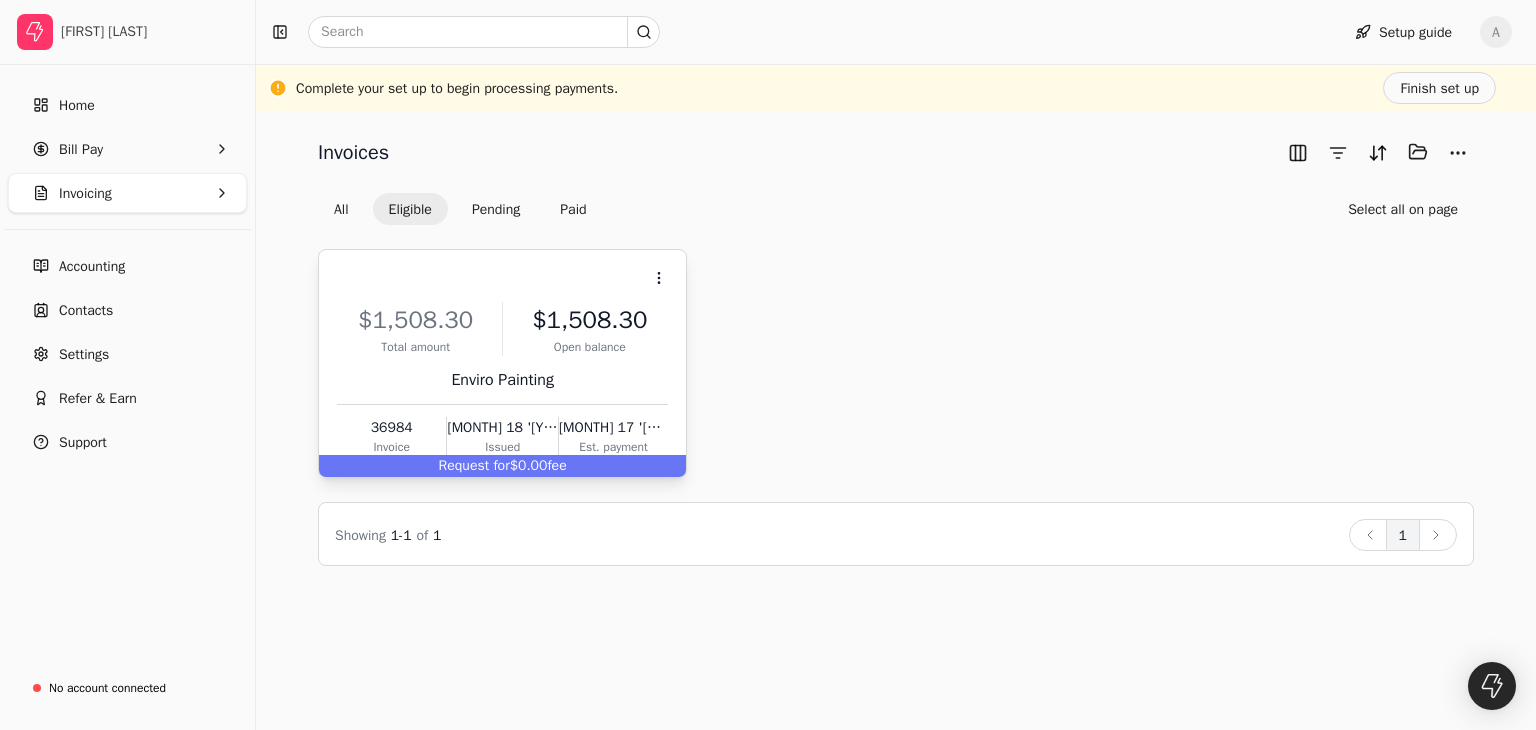 click on "Aug 17 '25" at bounding box center (613, 427) 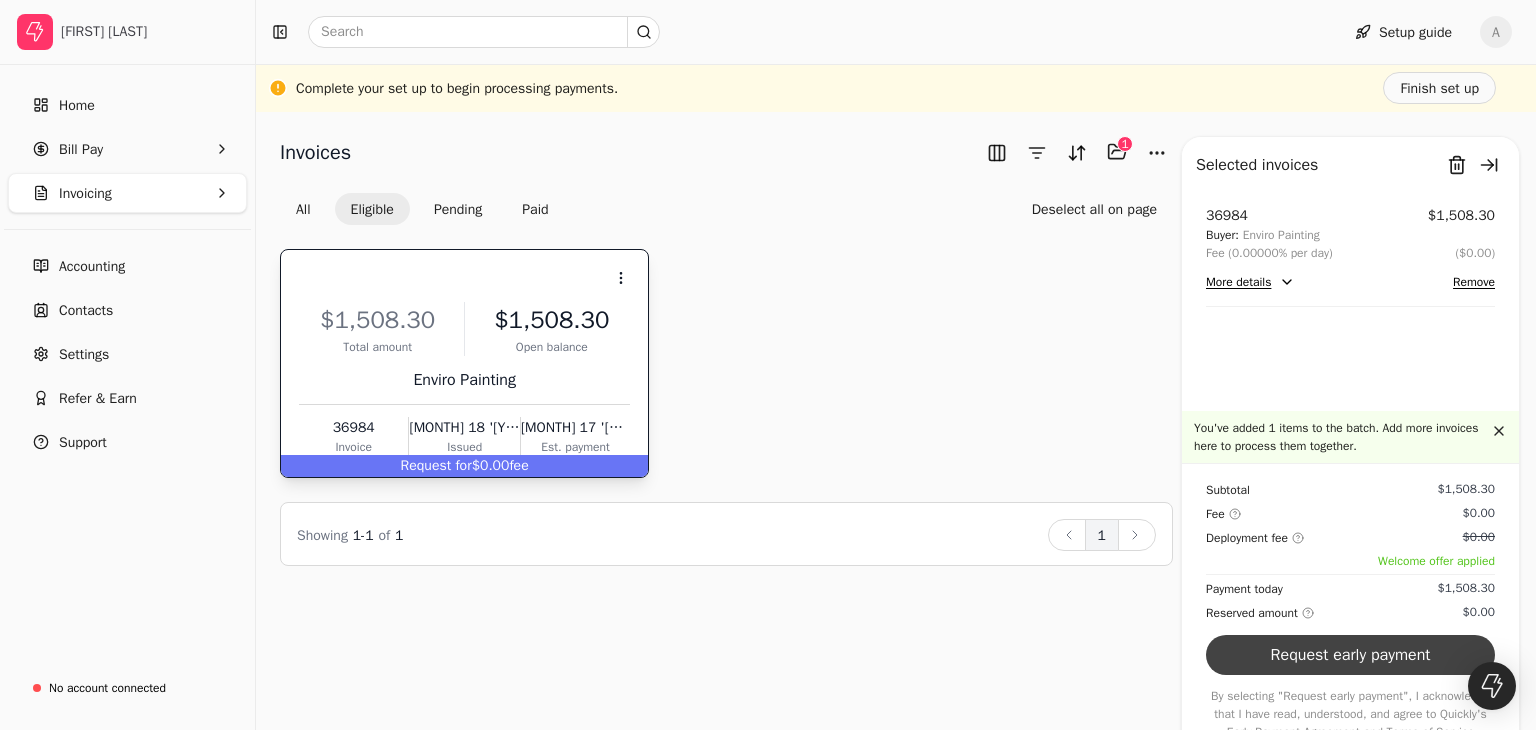 click on "Request early payment" at bounding box center (1350, 655) 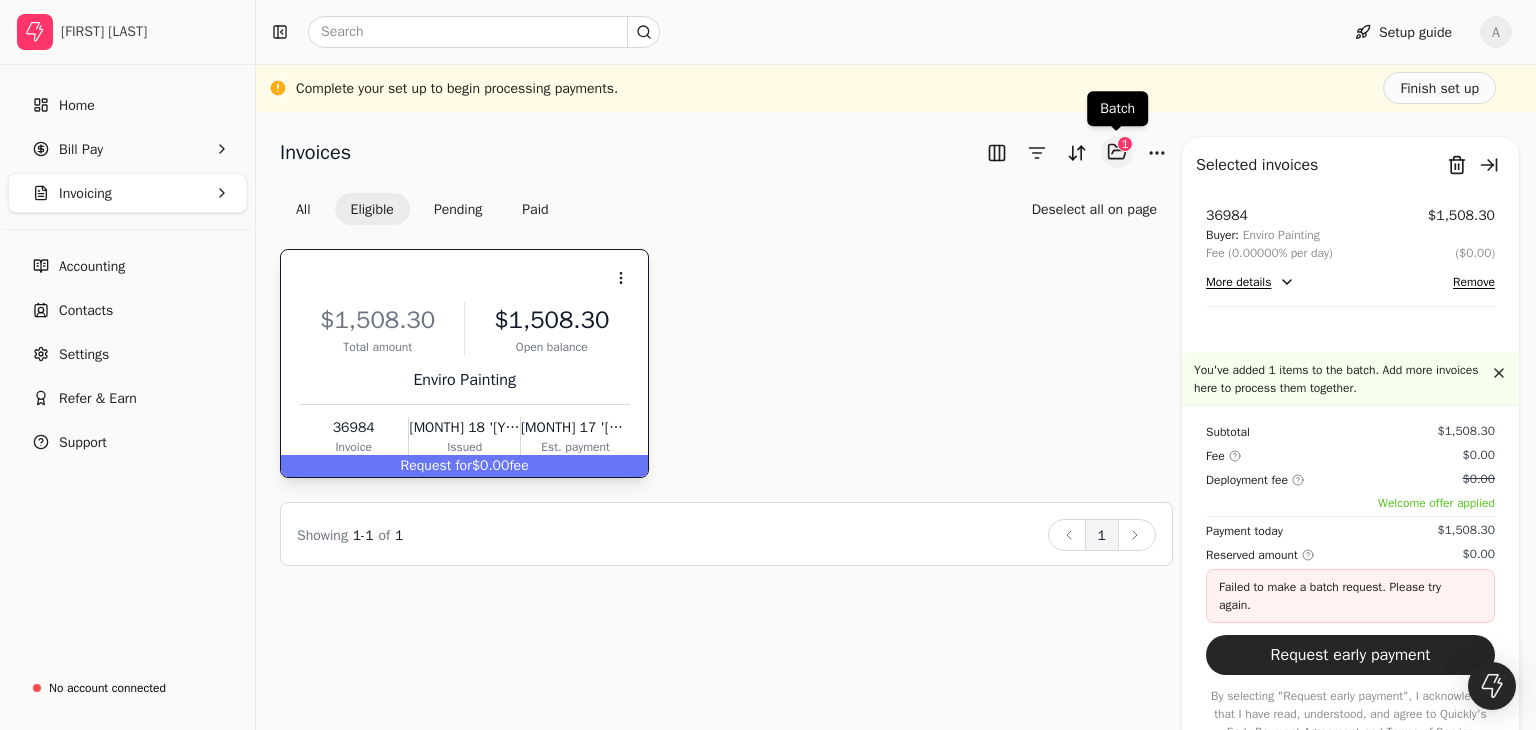 click on "Selected items:  1" at bounding box center [1117, 152] 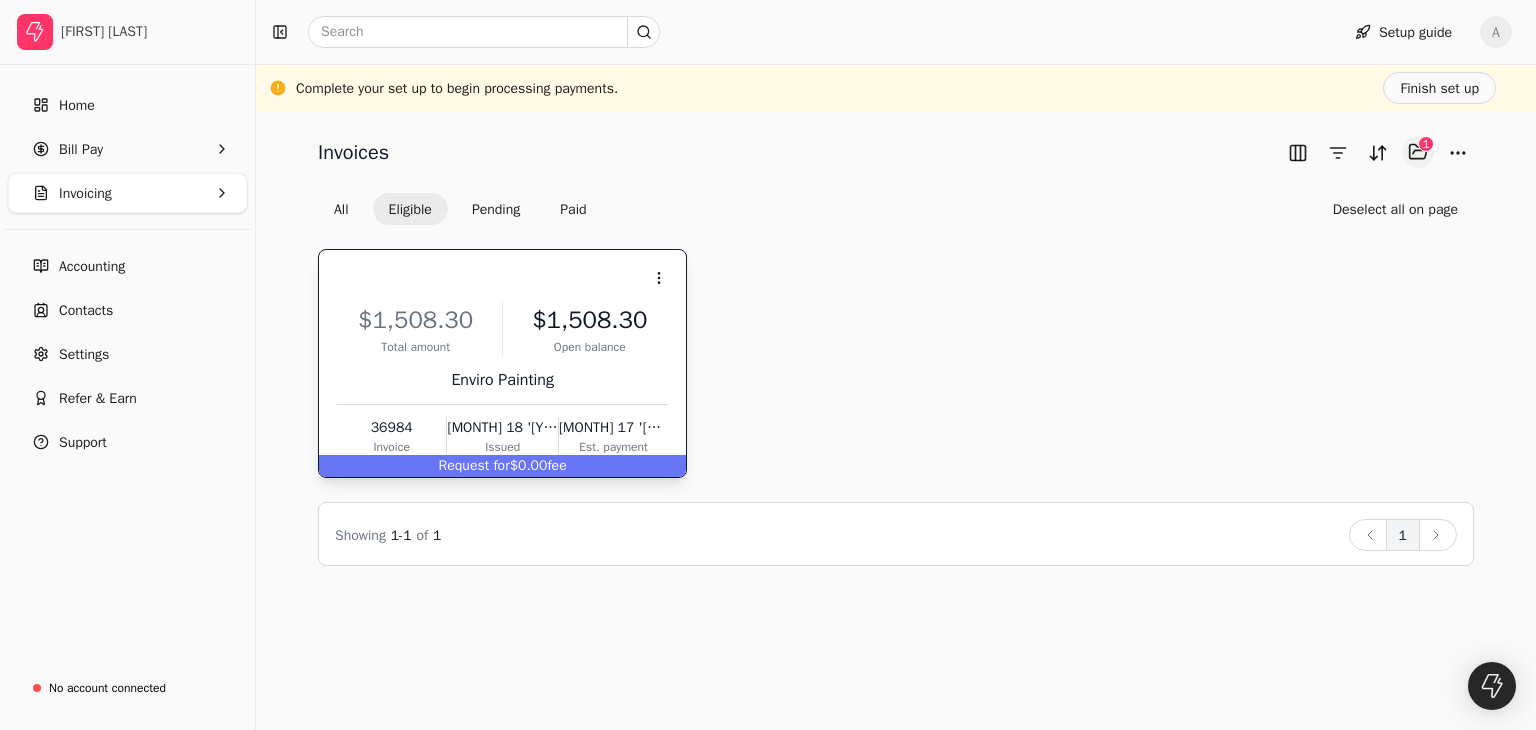 click on "Selected items:  1" at bounding box center (1418, 152) 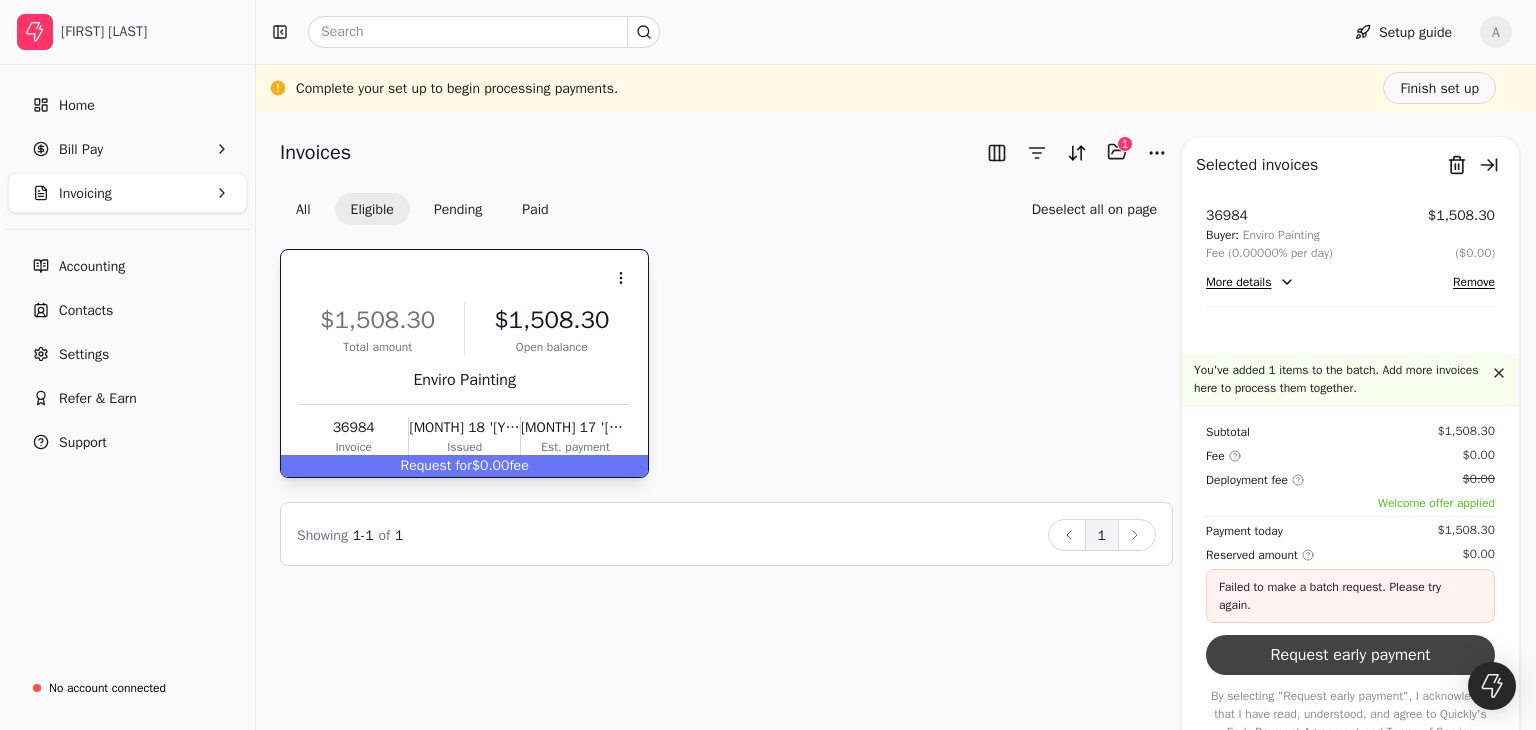 click on "Request early payment" at bounding box center [1350, 655] 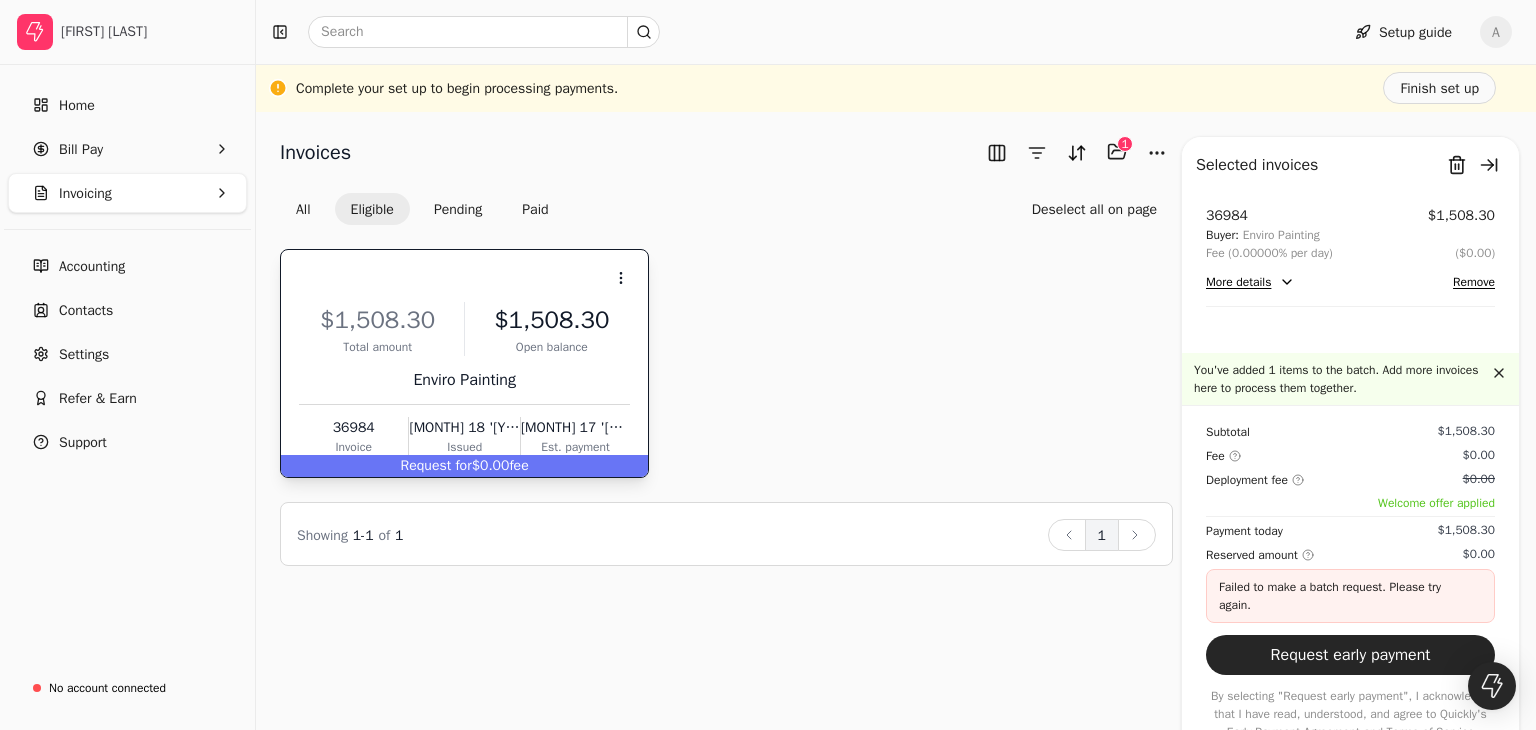 click on "Request for  $0.00  fee" at bounding box center [464, 466] 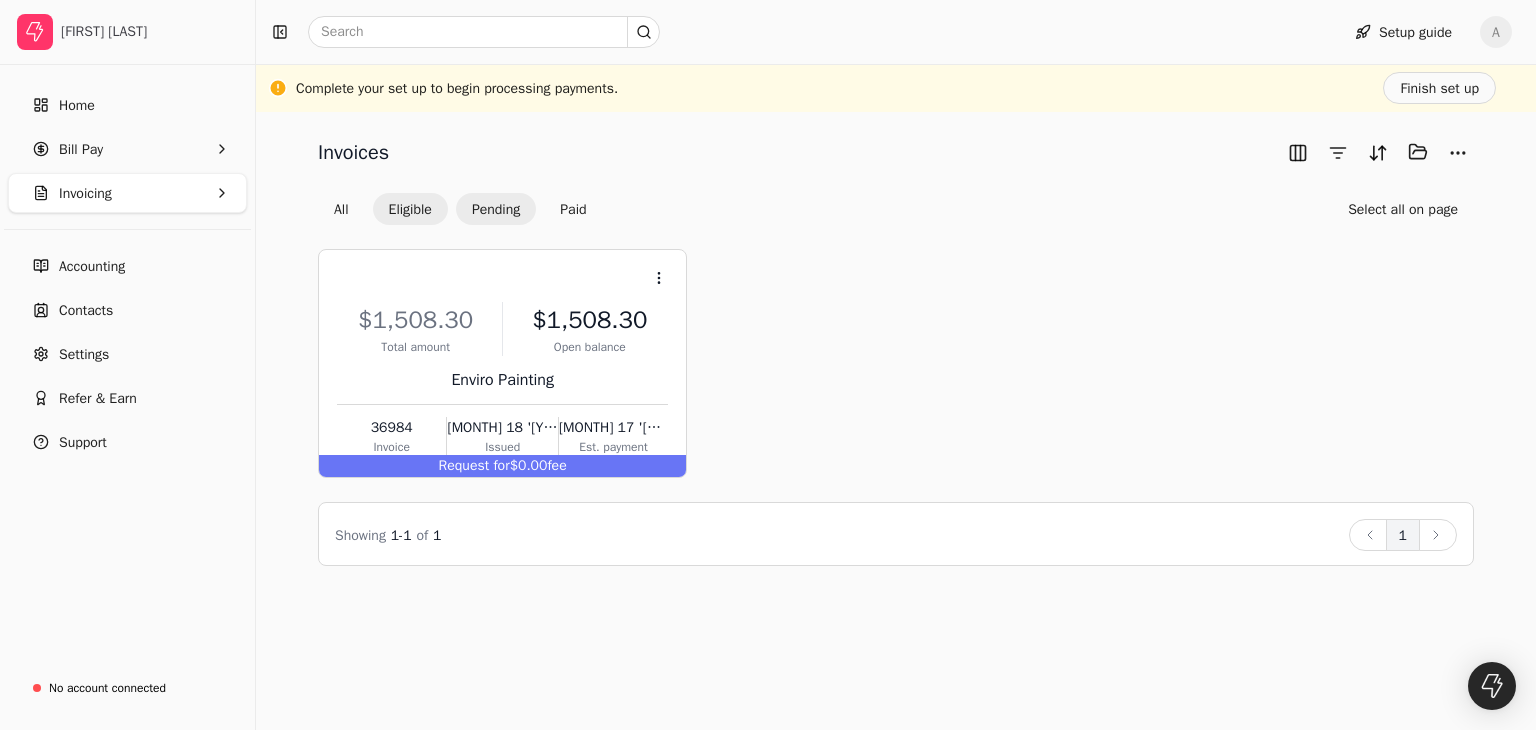 click on "Pending" at bounding box center [496, 209] 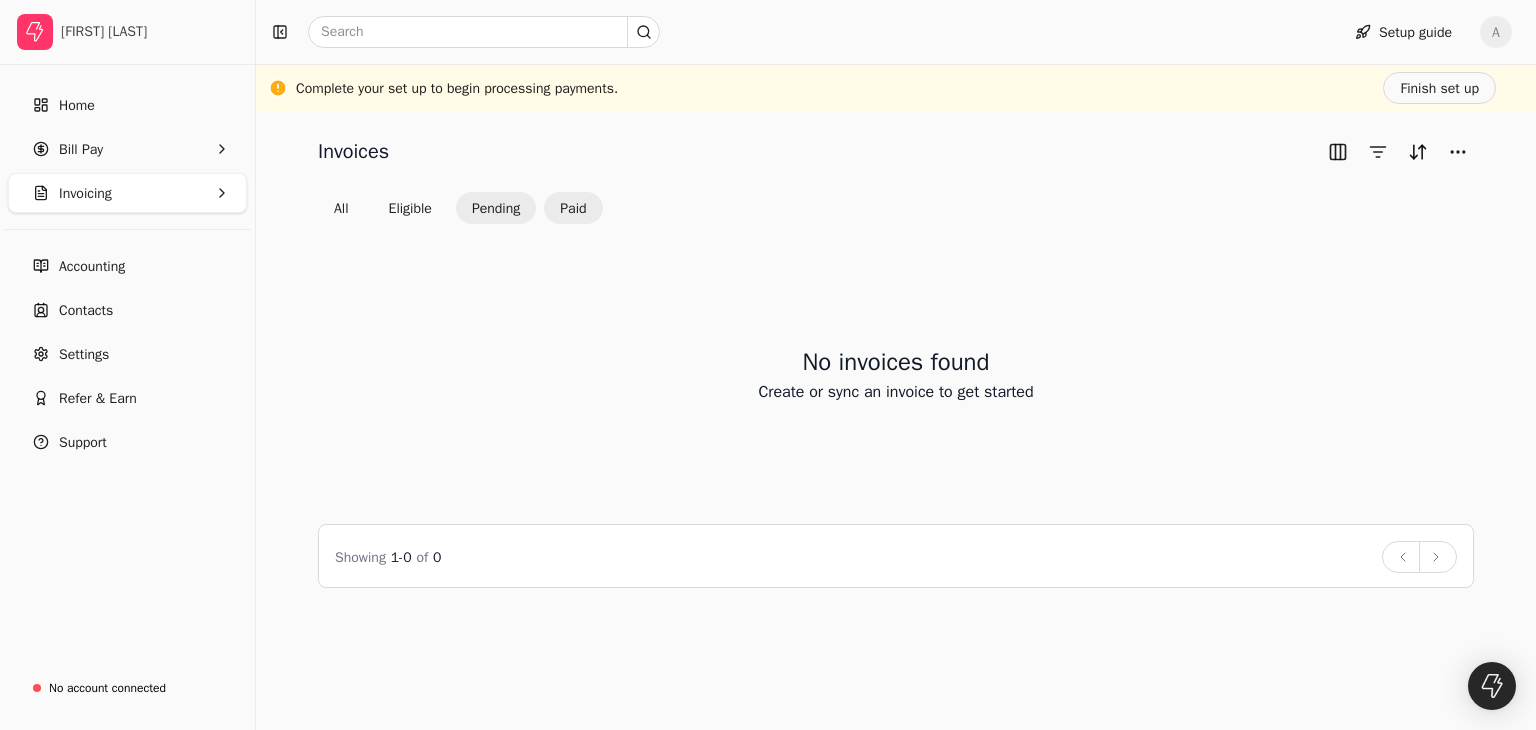 click on "Paid" at bounding box center (573, 208) 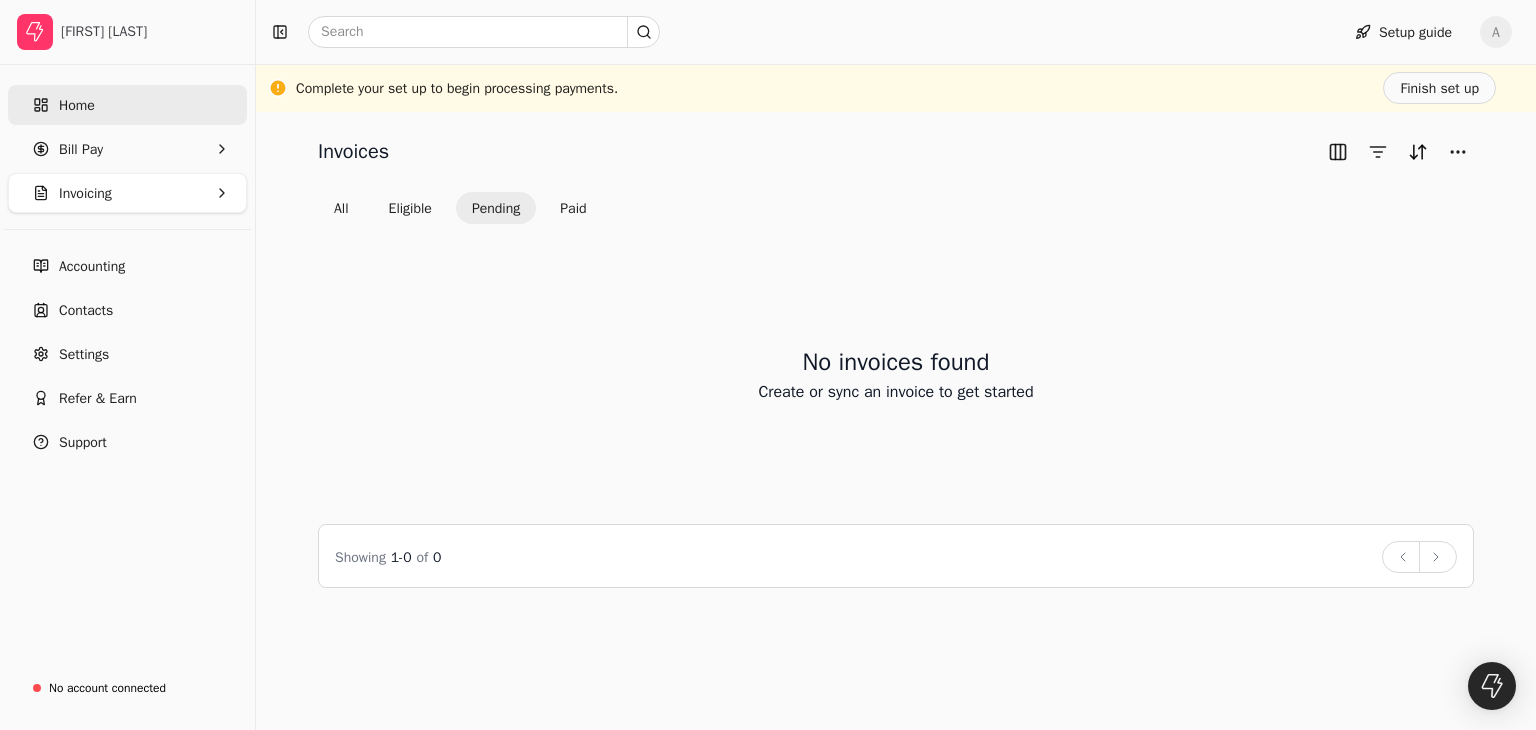 click on "Home" at bounding box center [127, 105] 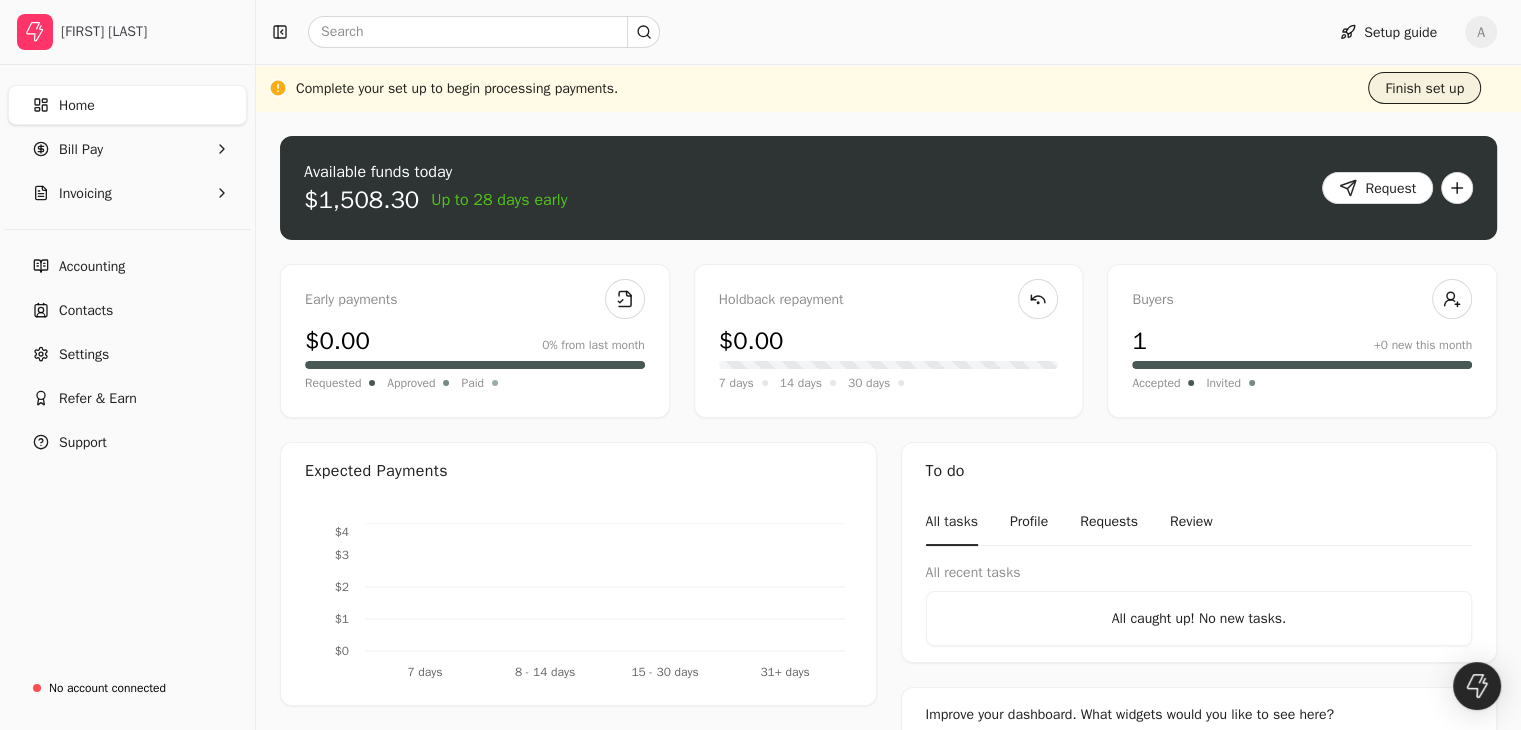 click on "Finish set up" at bounding box center [1424, 88] 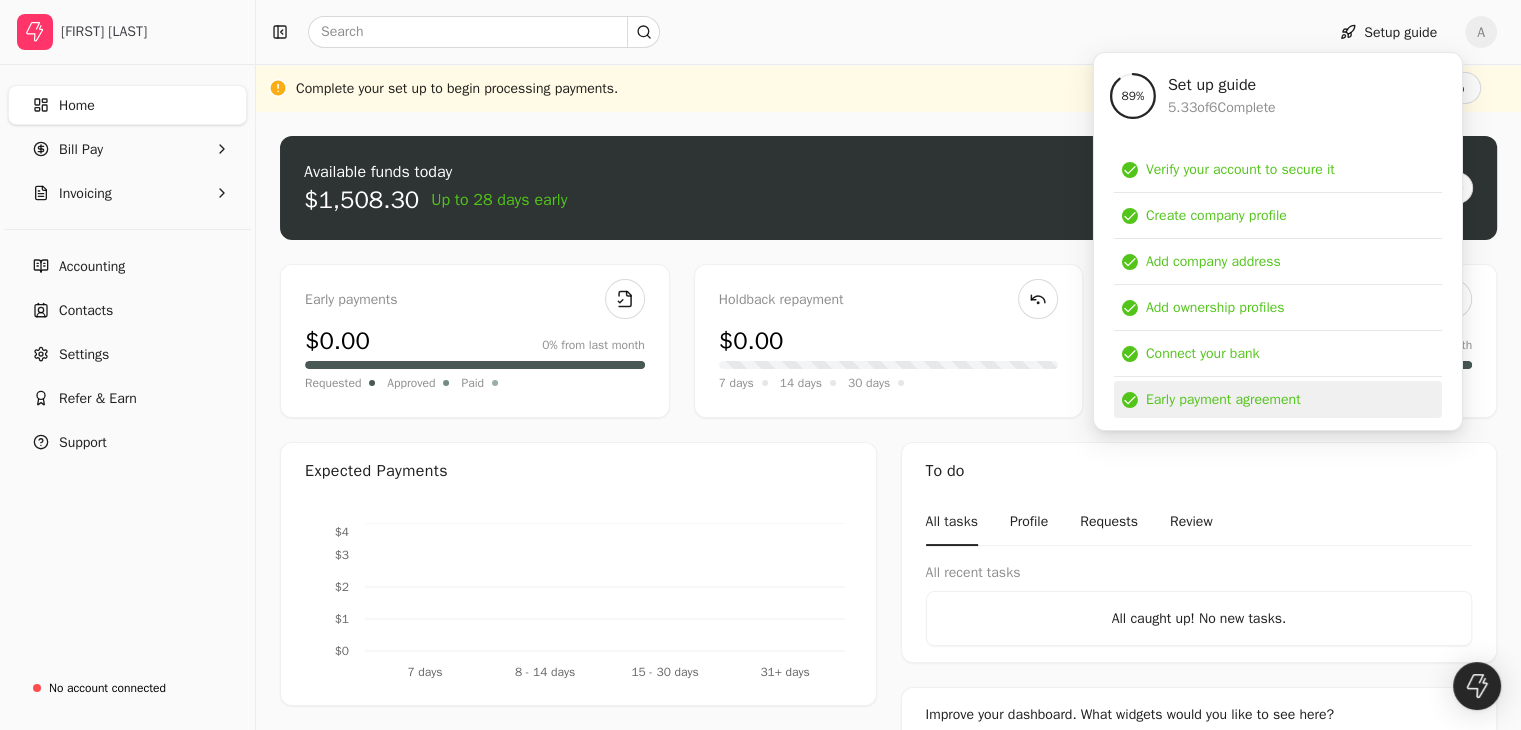 click on "Early payment agreement" at bounding box center (1278, 399) 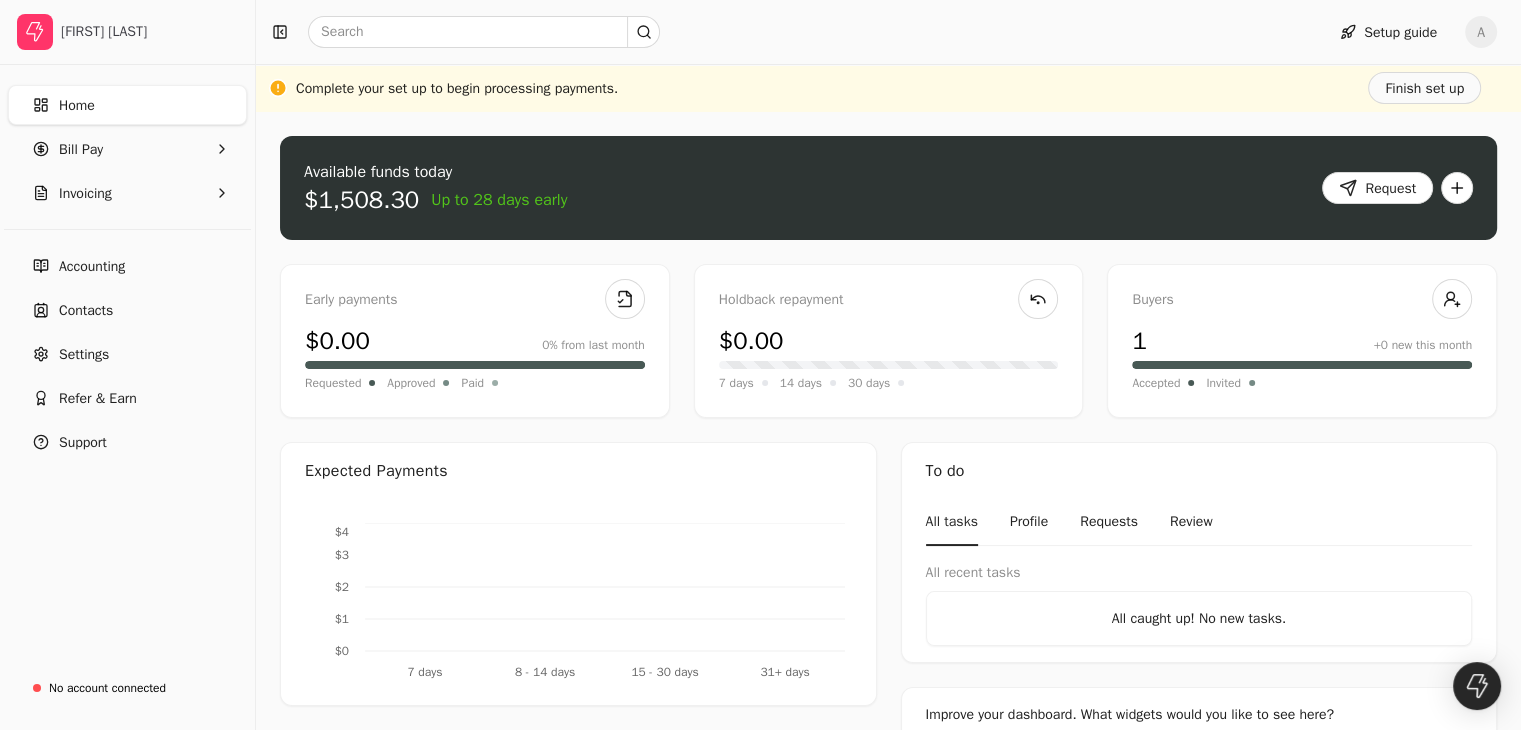 click on "Complete your set up to begin processing payments. Finish set up" at bounding box center (888, 88) 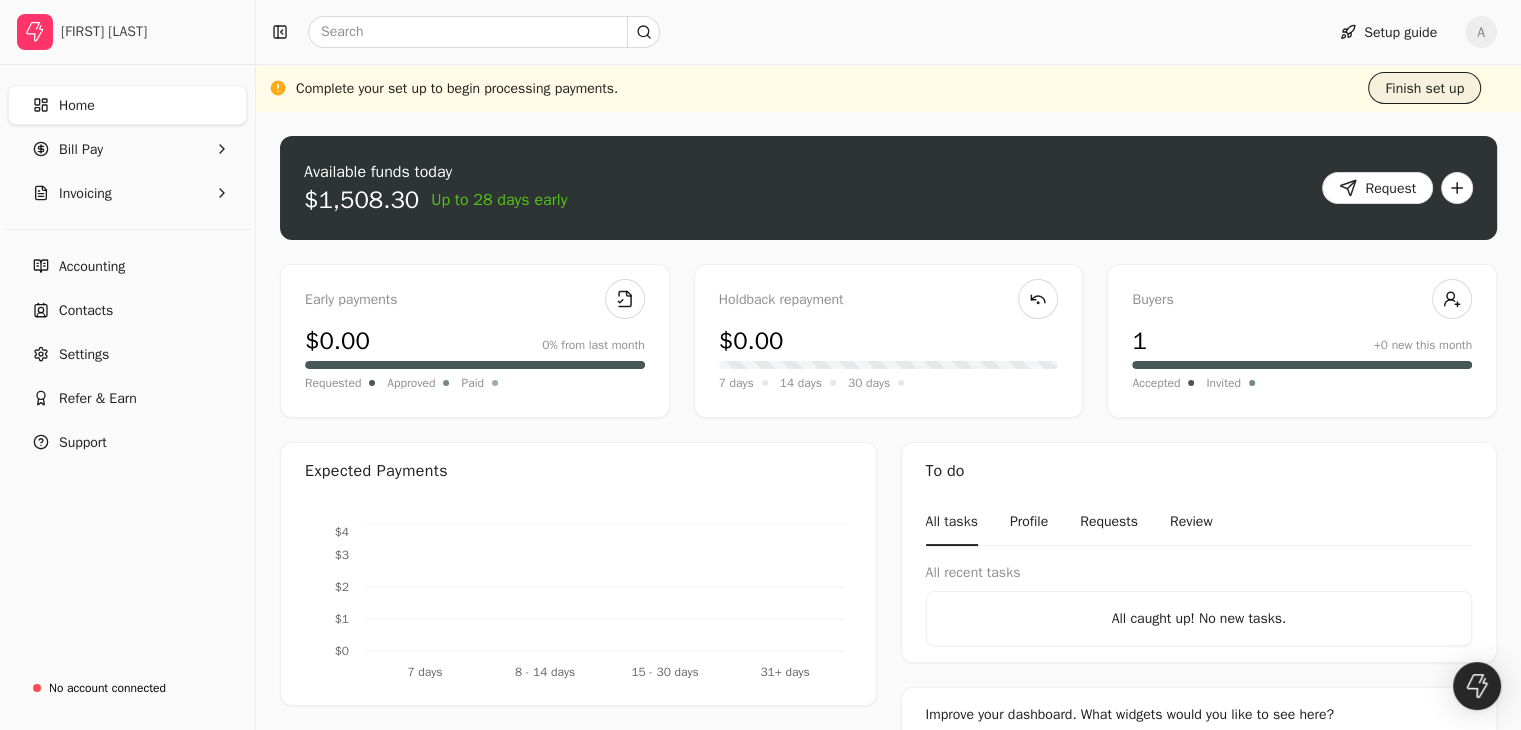 click on "Finish set up" at bounding box center [1424, 88] 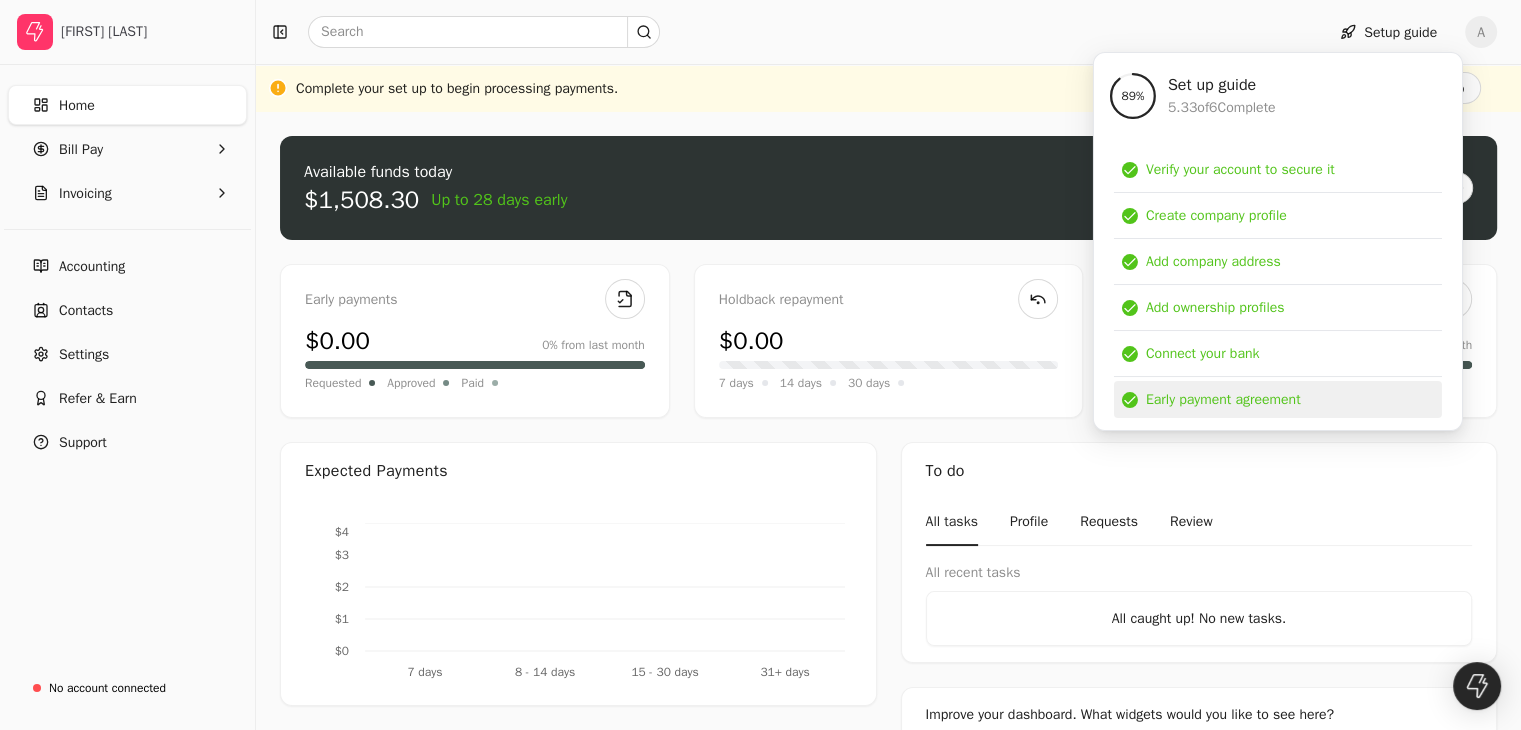 click on "Early payment agreement" at bounding box center (1223, 399) 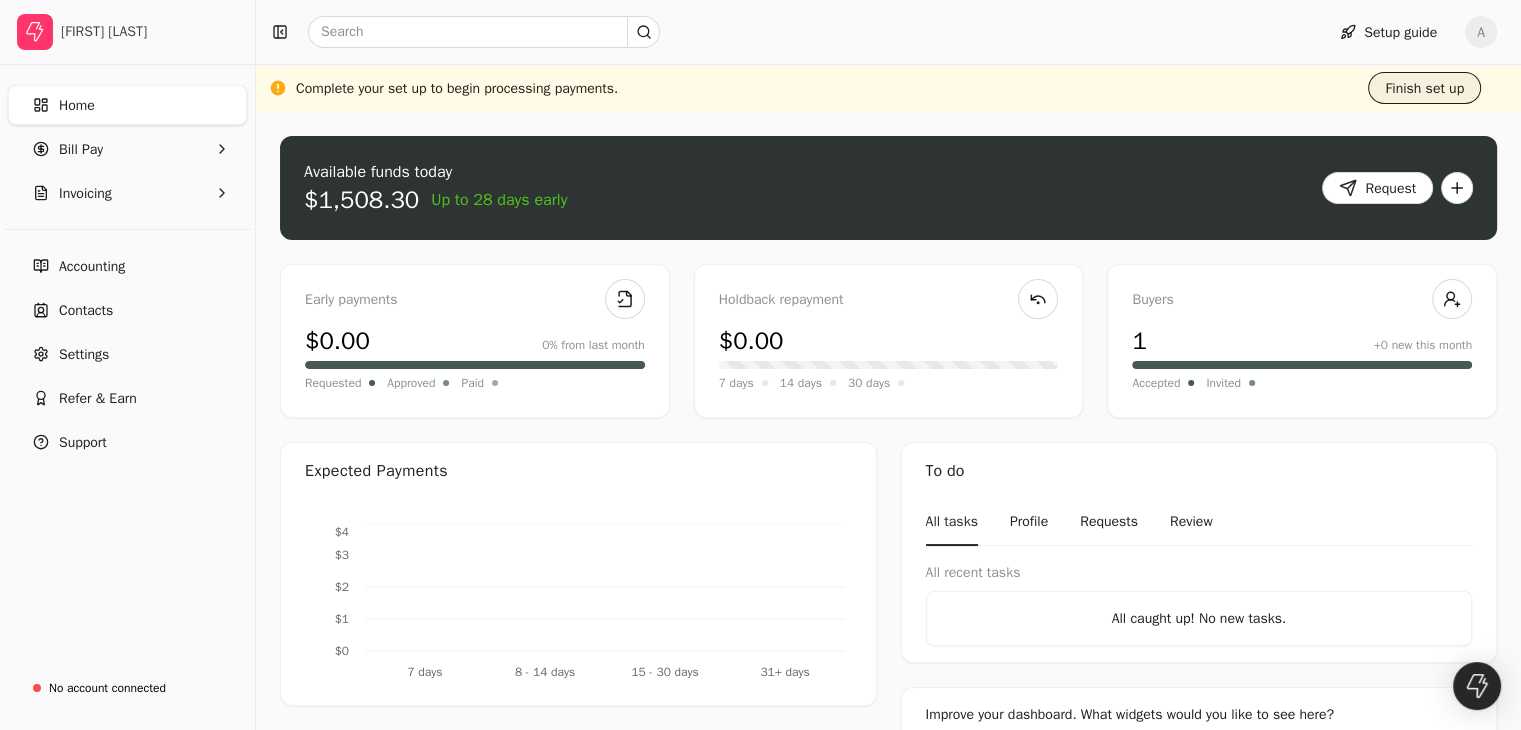 click on "Finish set up" at bounding box center [1424, 88] 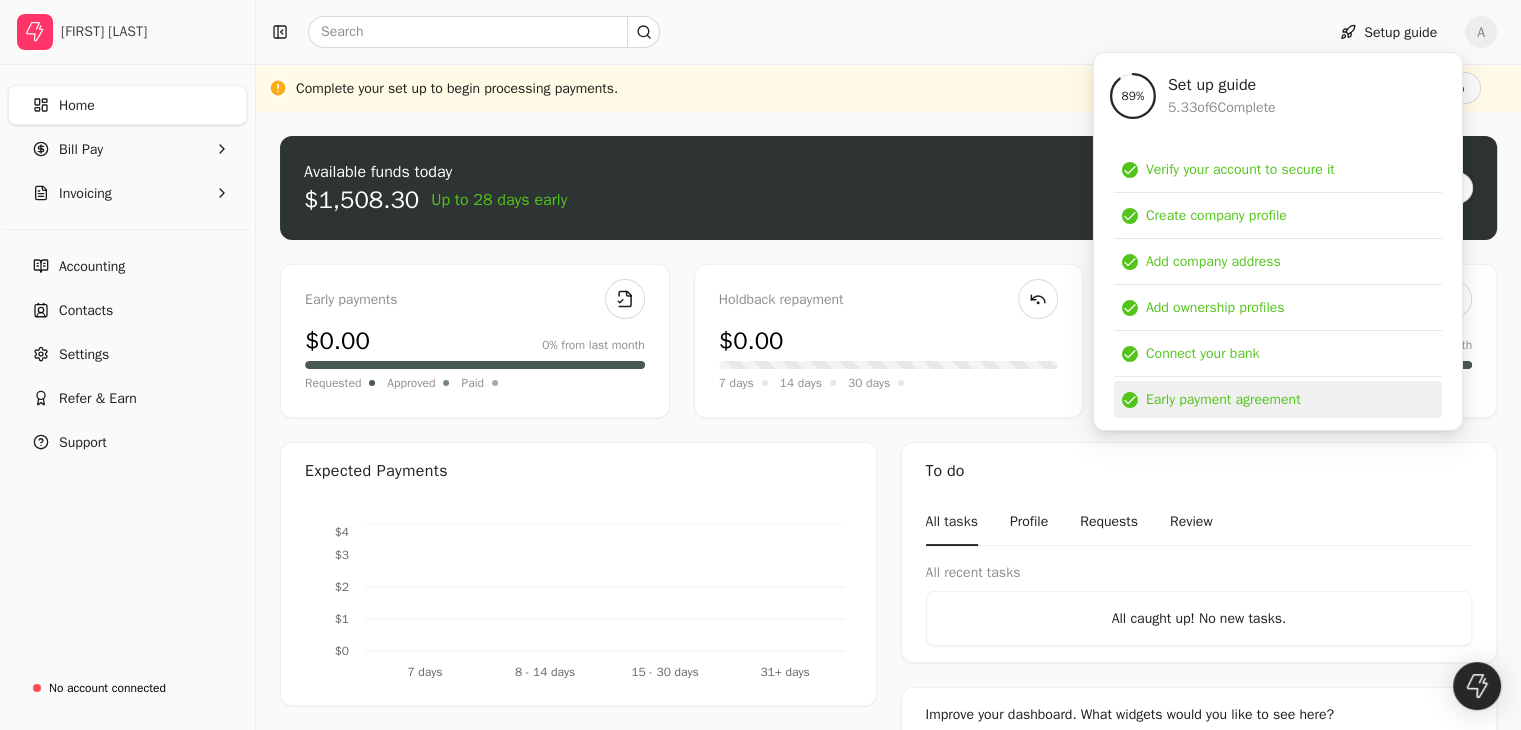 click on "Early payment agreement" at bounding box center (1223, 399) 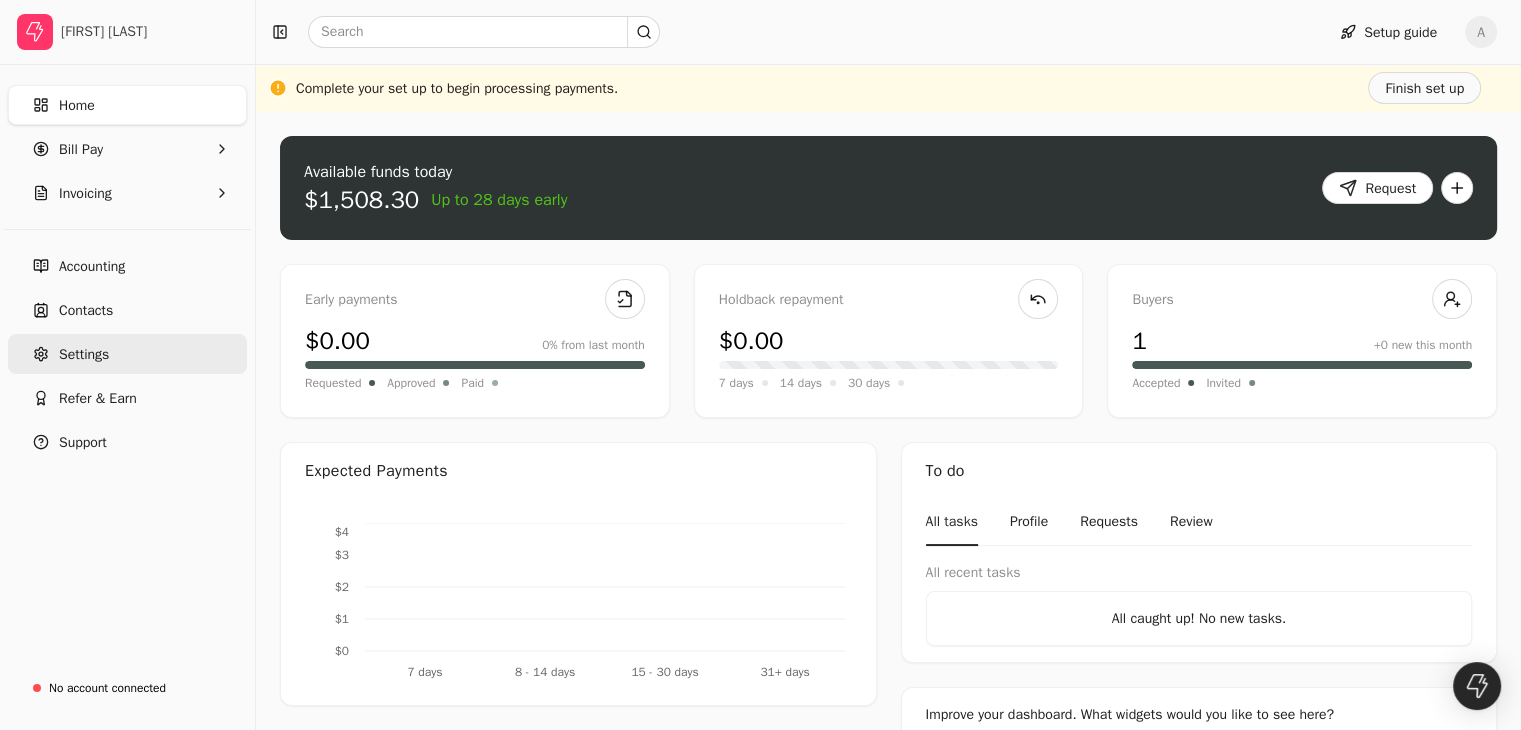 click on "Settings" at bounding box center [127, 354] 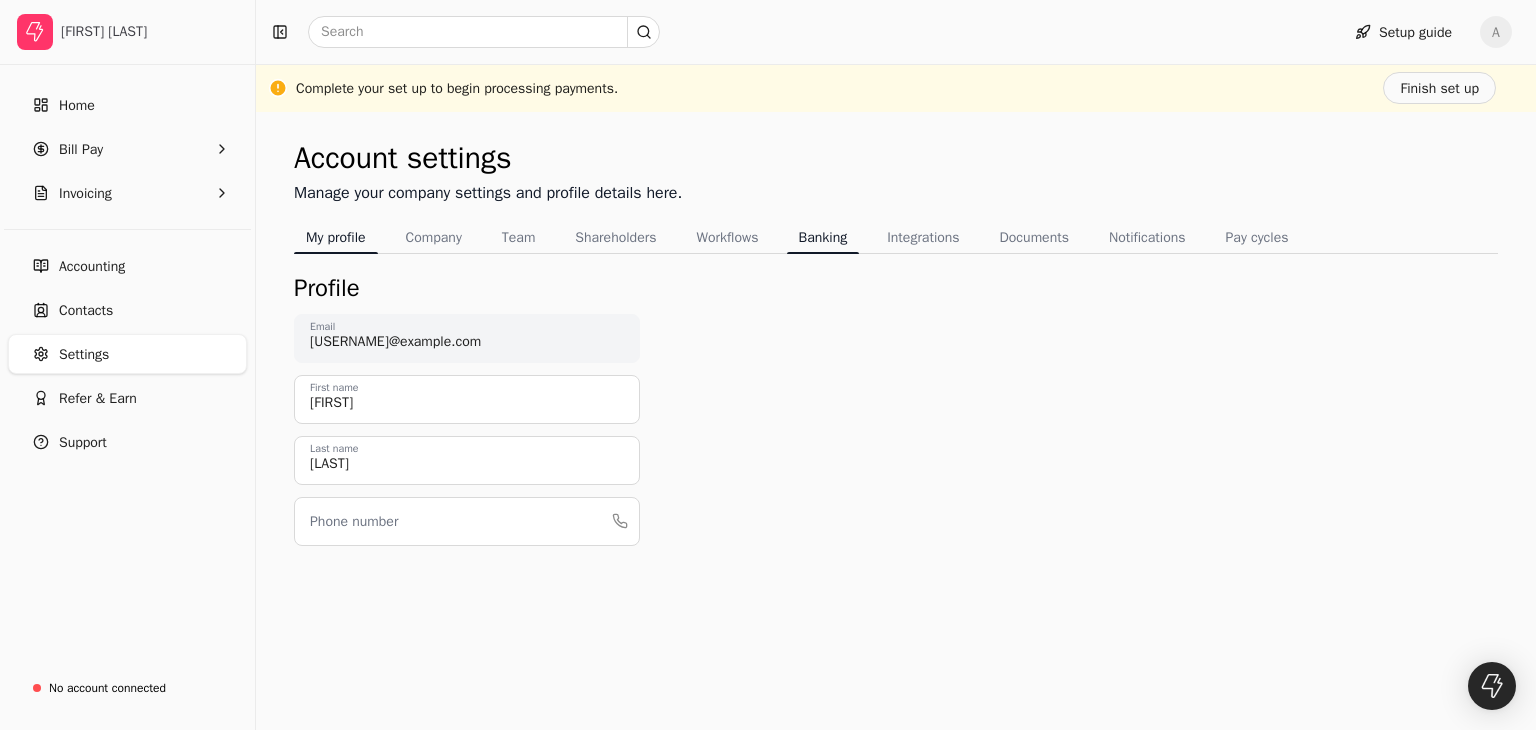 click on "Banking" at bounding box center [823, 237] 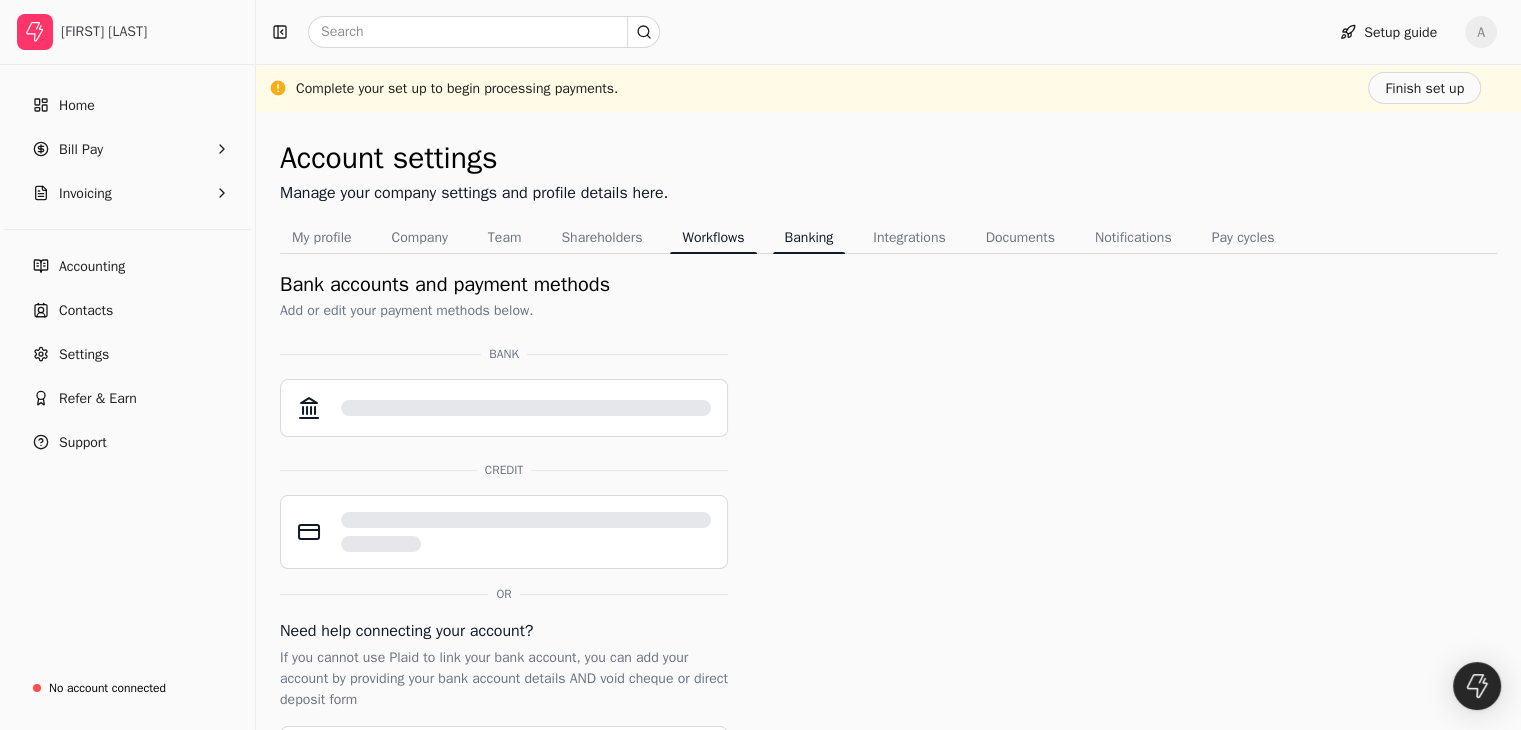 click on "Workflows" at bounding box center (713, 237) 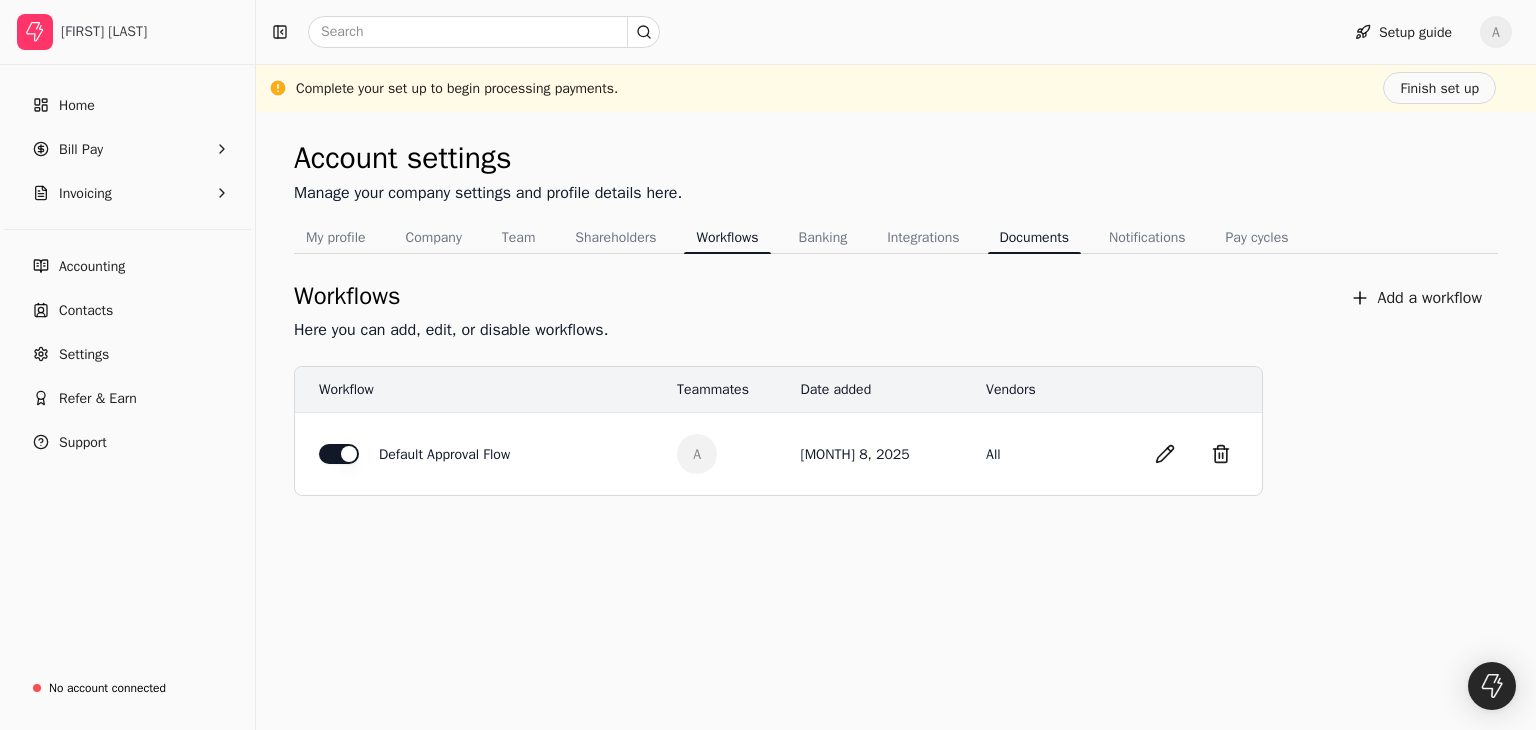 click on "Documents" at bounding box center [1034, 237] 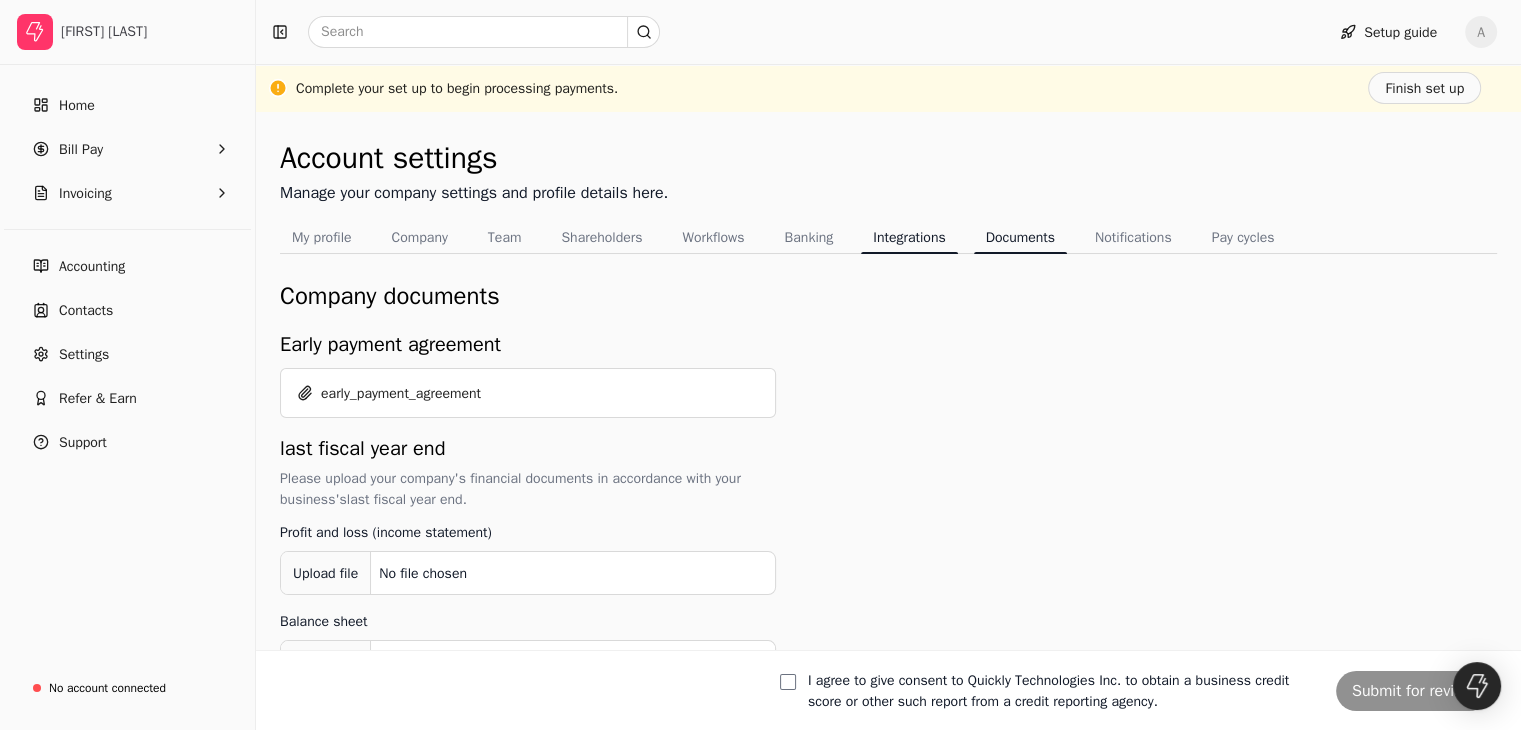 click on "Integrations" at bounding box center [909, 237] 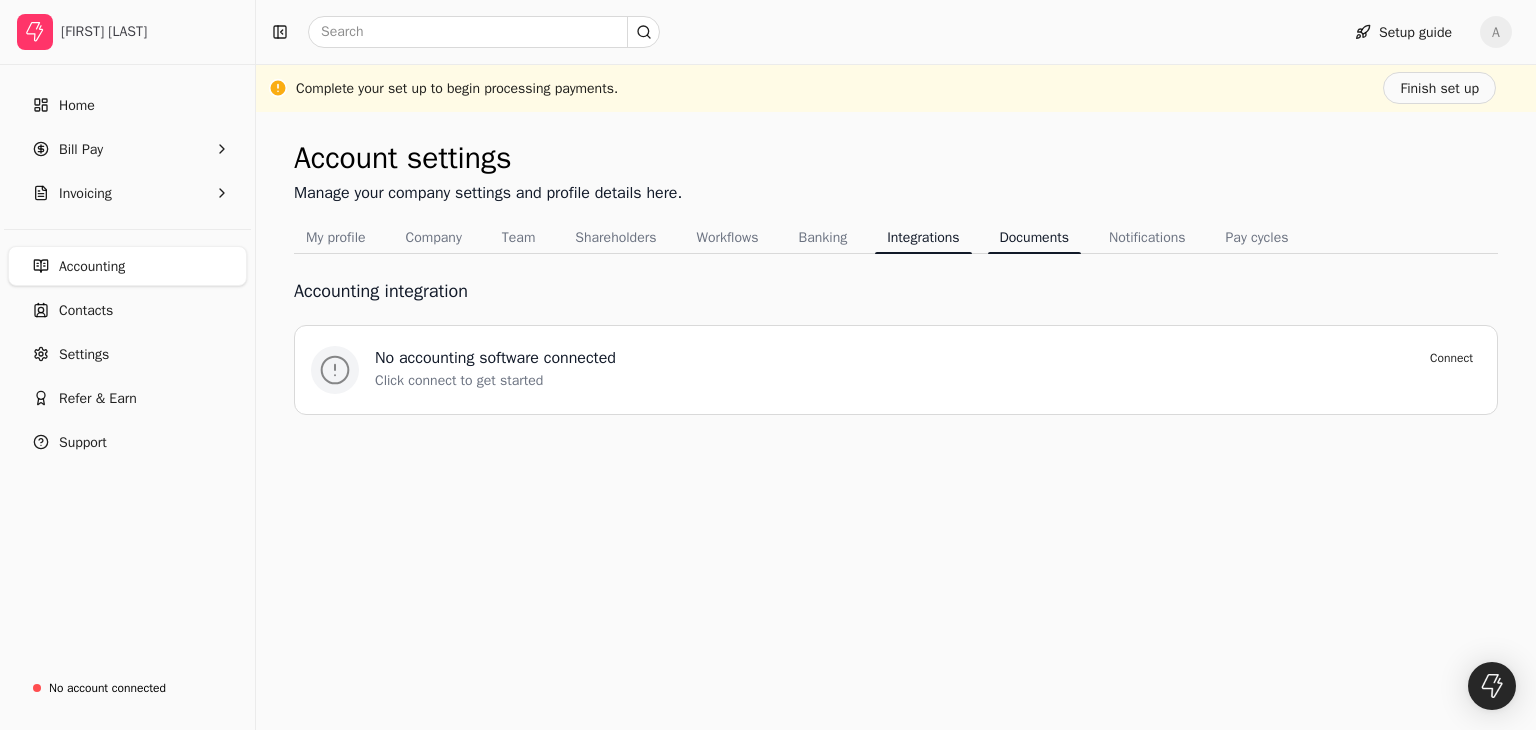 click on "Documents" at bounding box center [1034, 237] 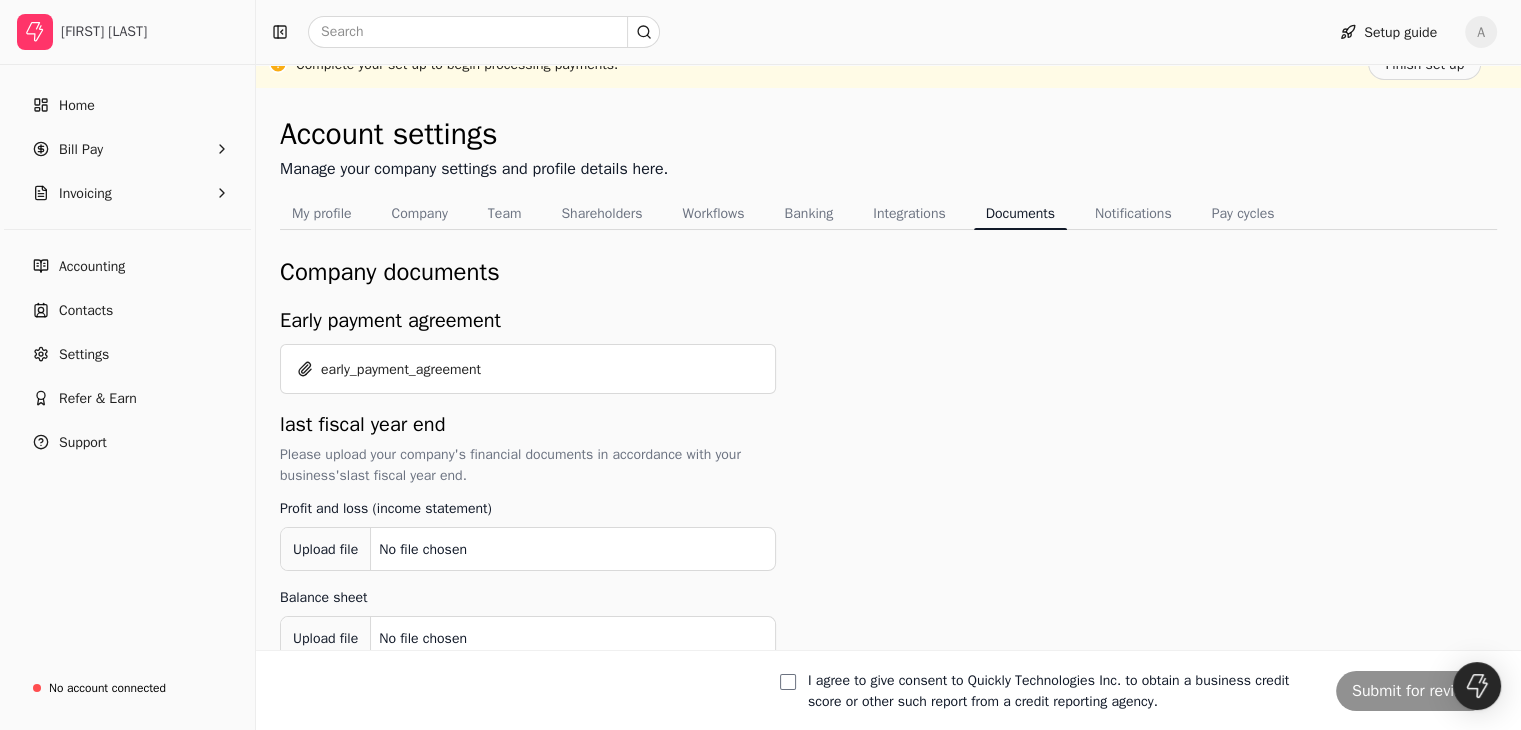 scroll, scrollTop: 6, scrollLeft: 0, axis: vertical 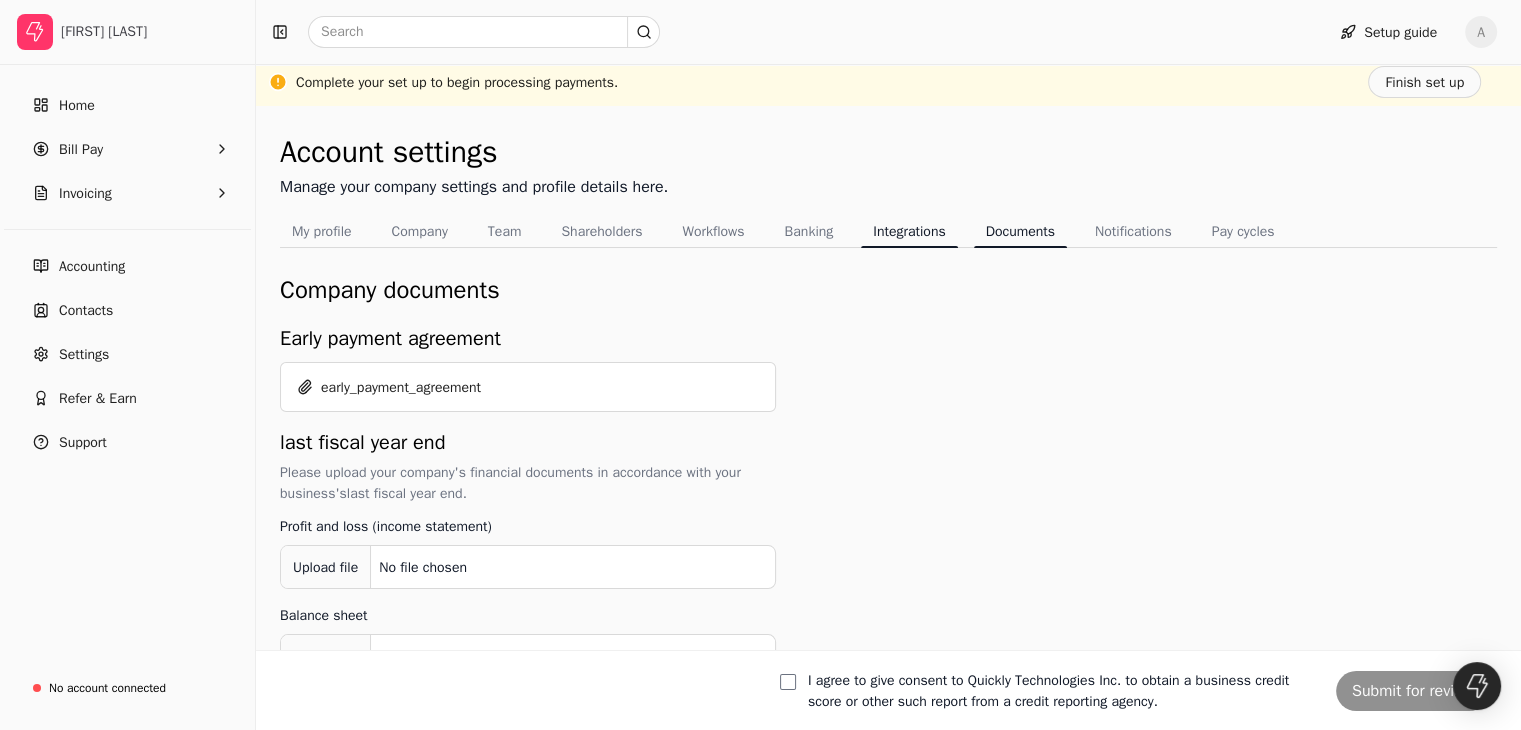 click on "Integrations" at bounding box center [909, 231] 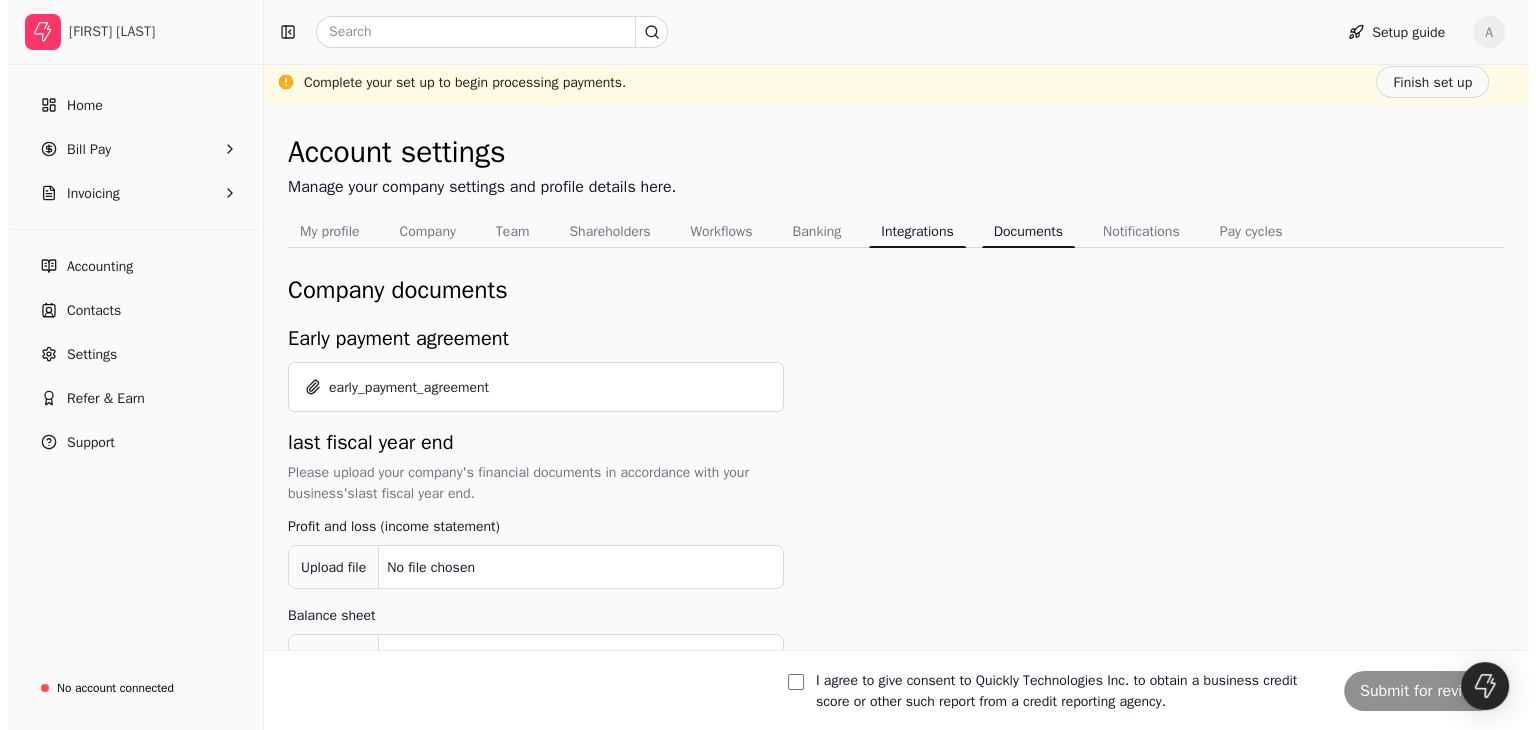 scroll, scrollTop: 0, scrollLeft: 0, axis: both 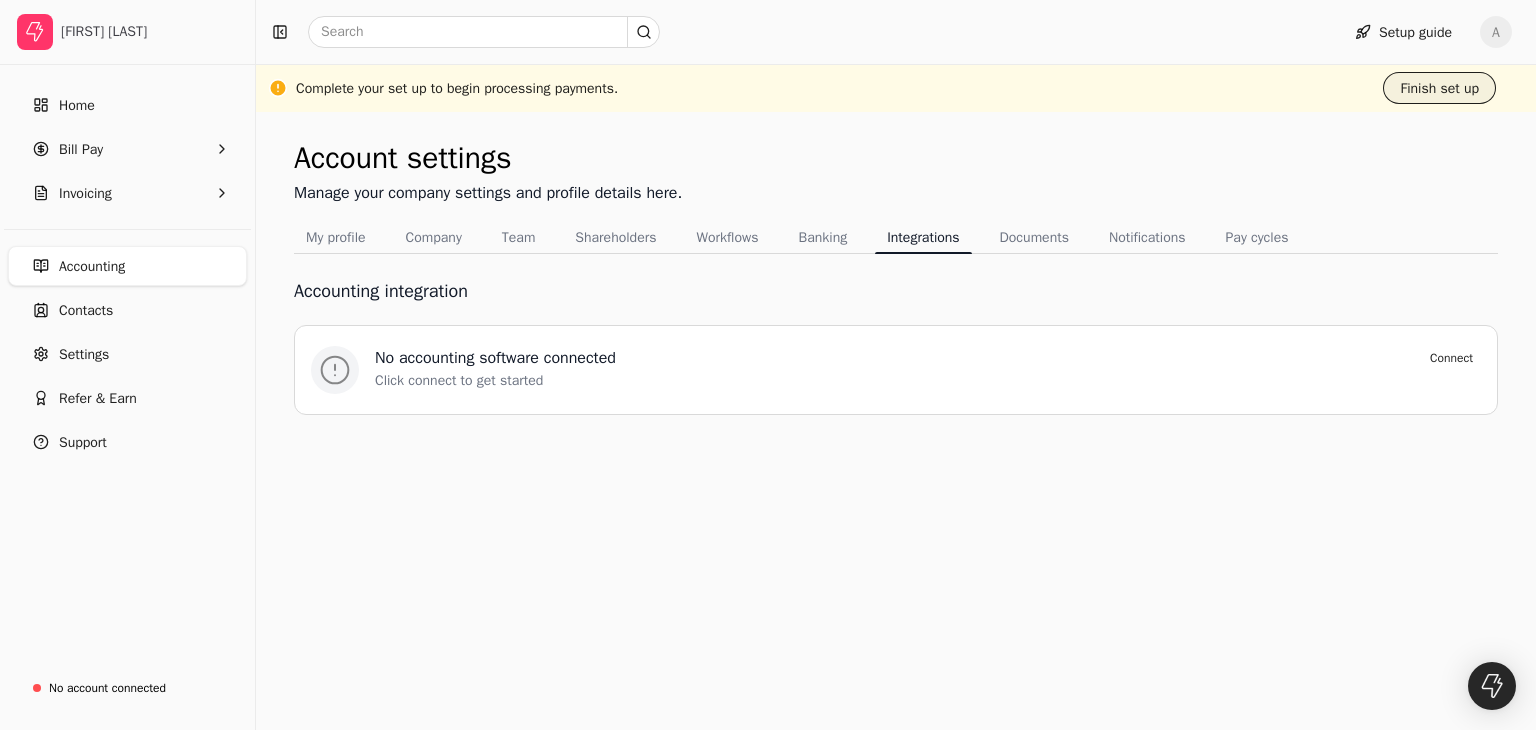 click on "Finish set up" at bounding box center [1439, 88] 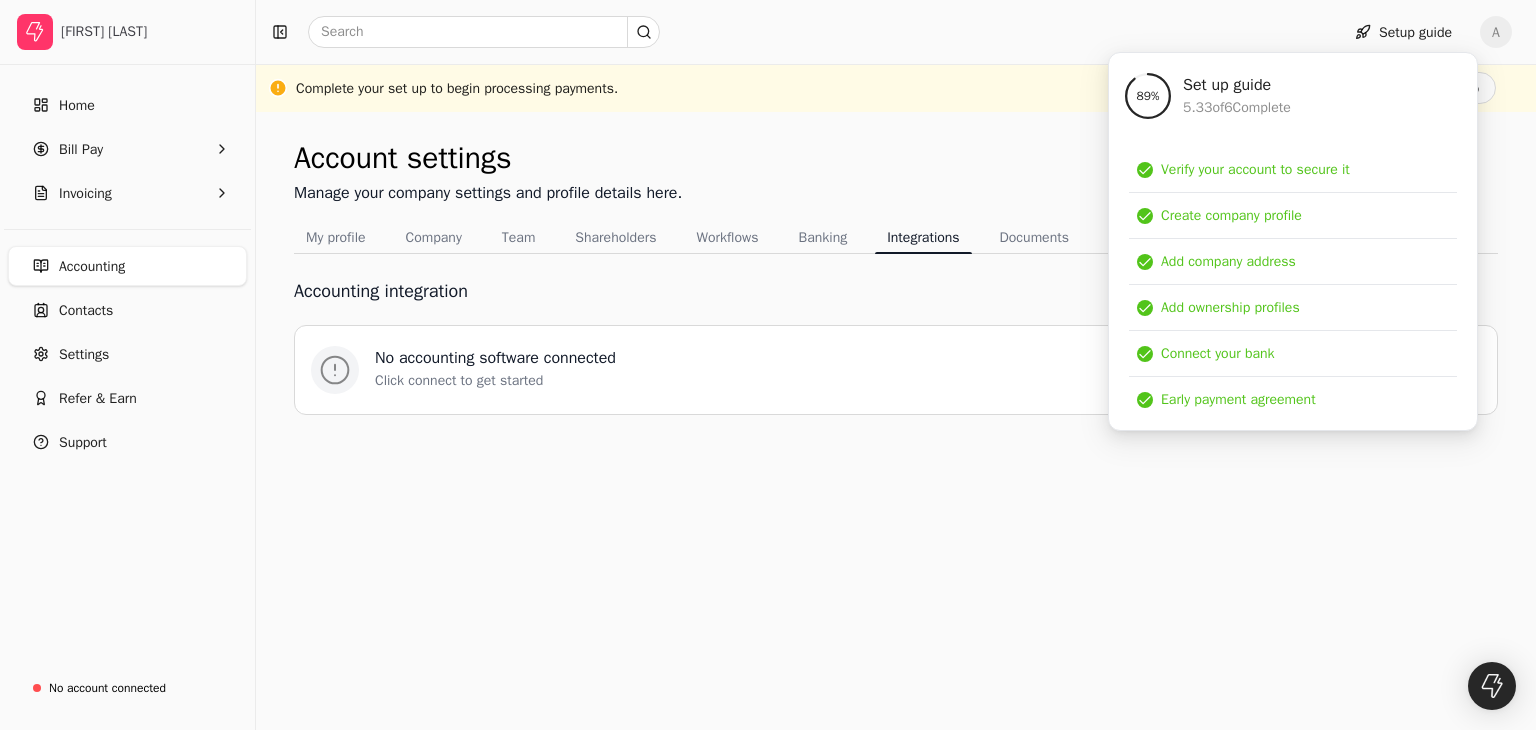 click on "Click connect to get started" at bounding box center (928, 380) 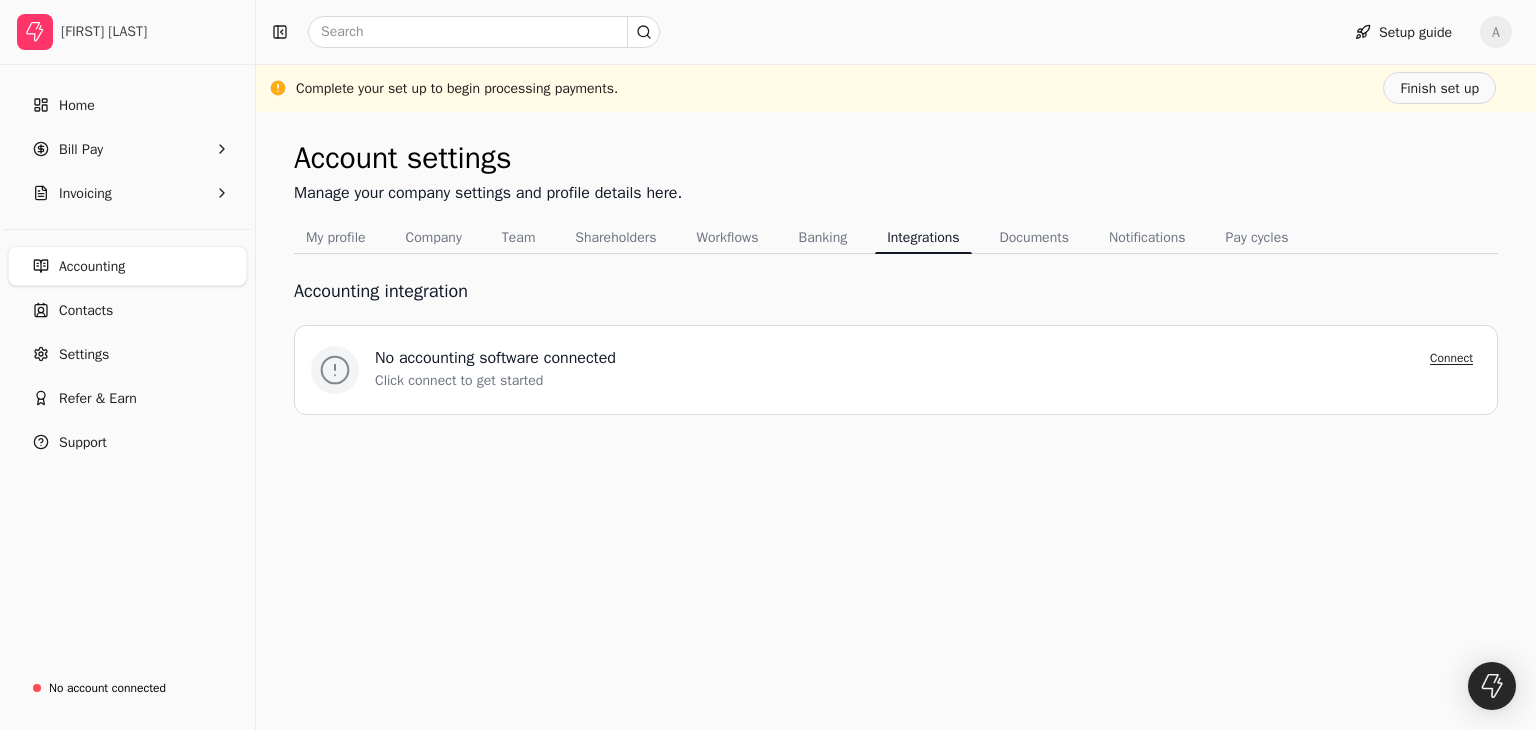 click on "Connect" at bounding box center [1451, 358] 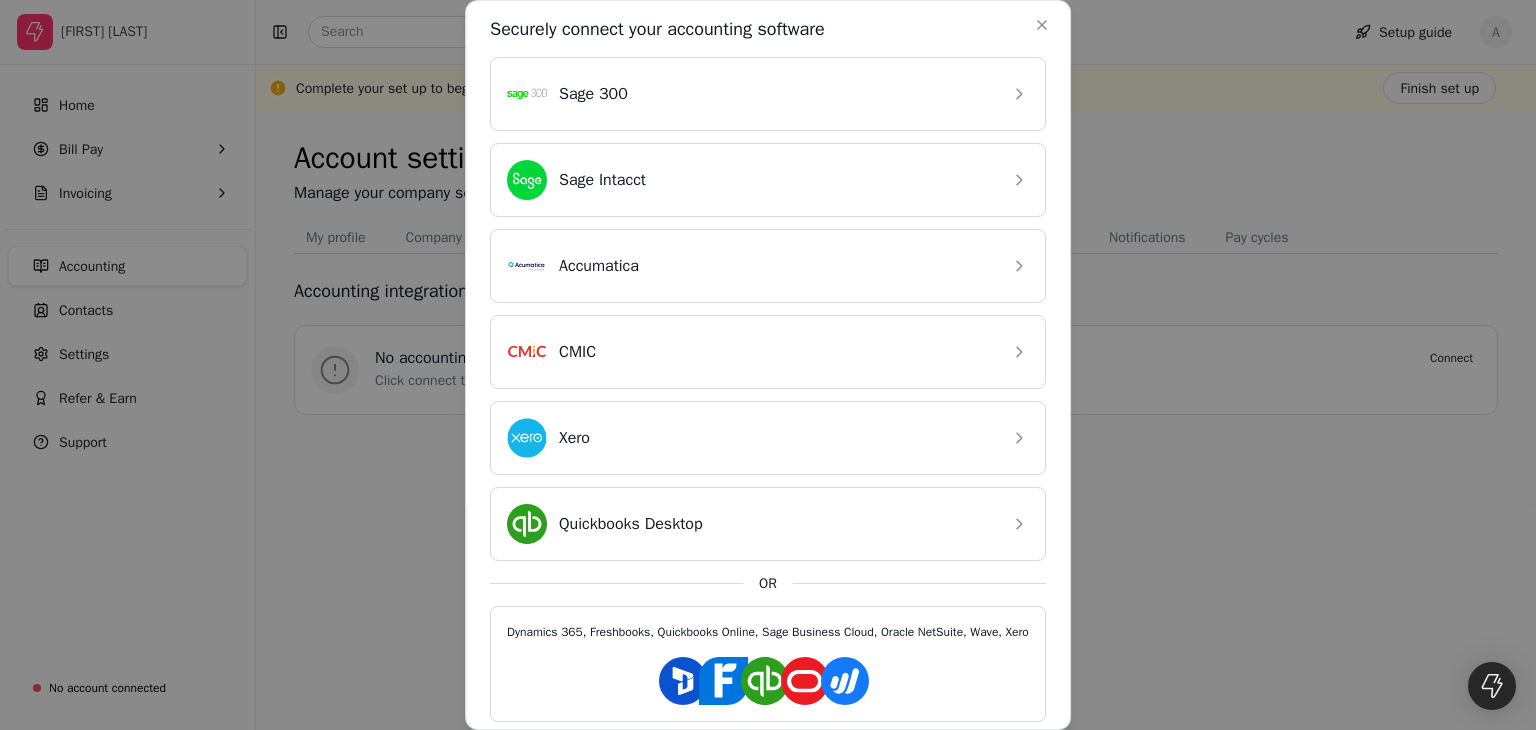 scroll, scrollTop: 5, scrollLeft: 0, axis: vertical 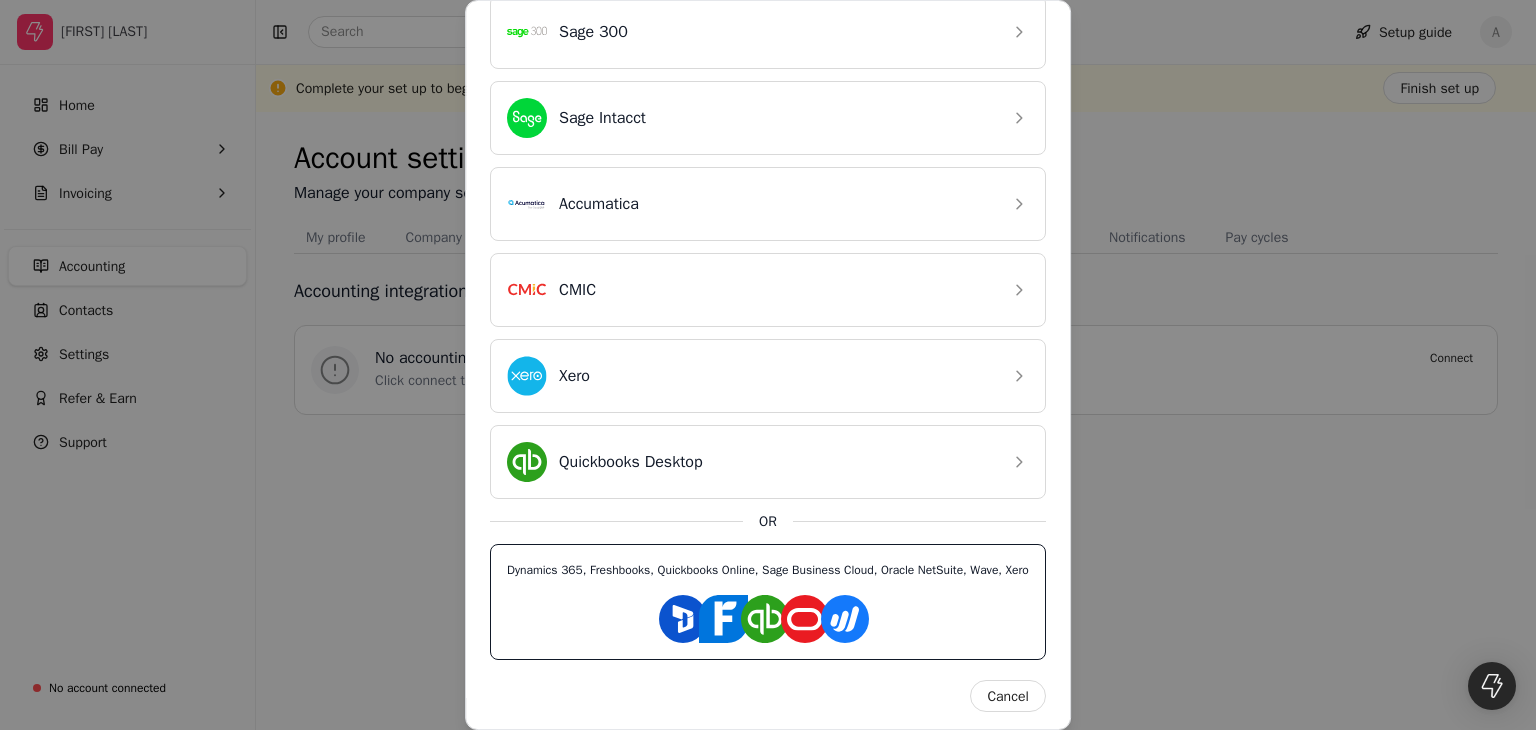 click on "Dynamics 365, Freshbooks, Quickbooks Online, Sage Business Cloud, Oracle NetSuite, Wave, Xero" at bounding box center (768, 602) 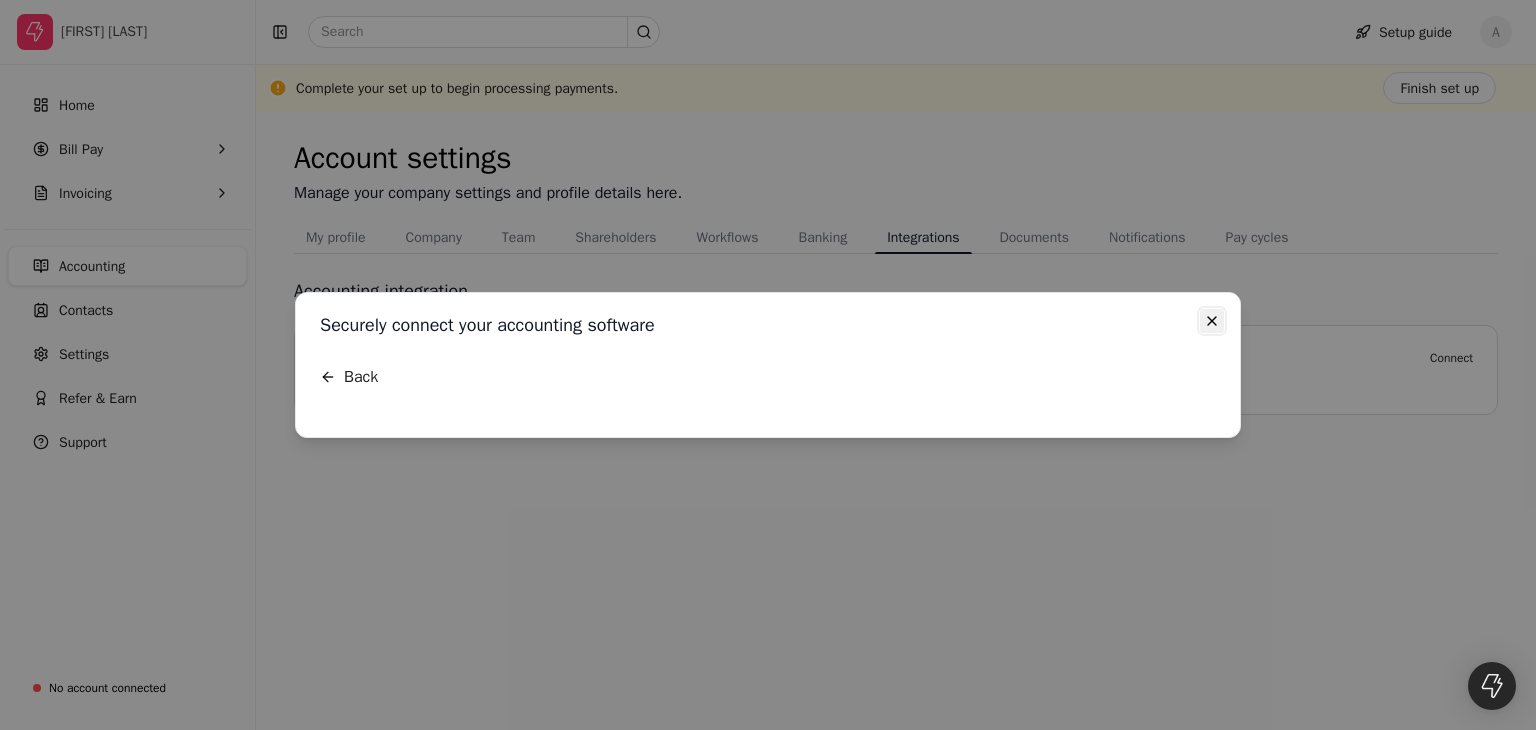 click 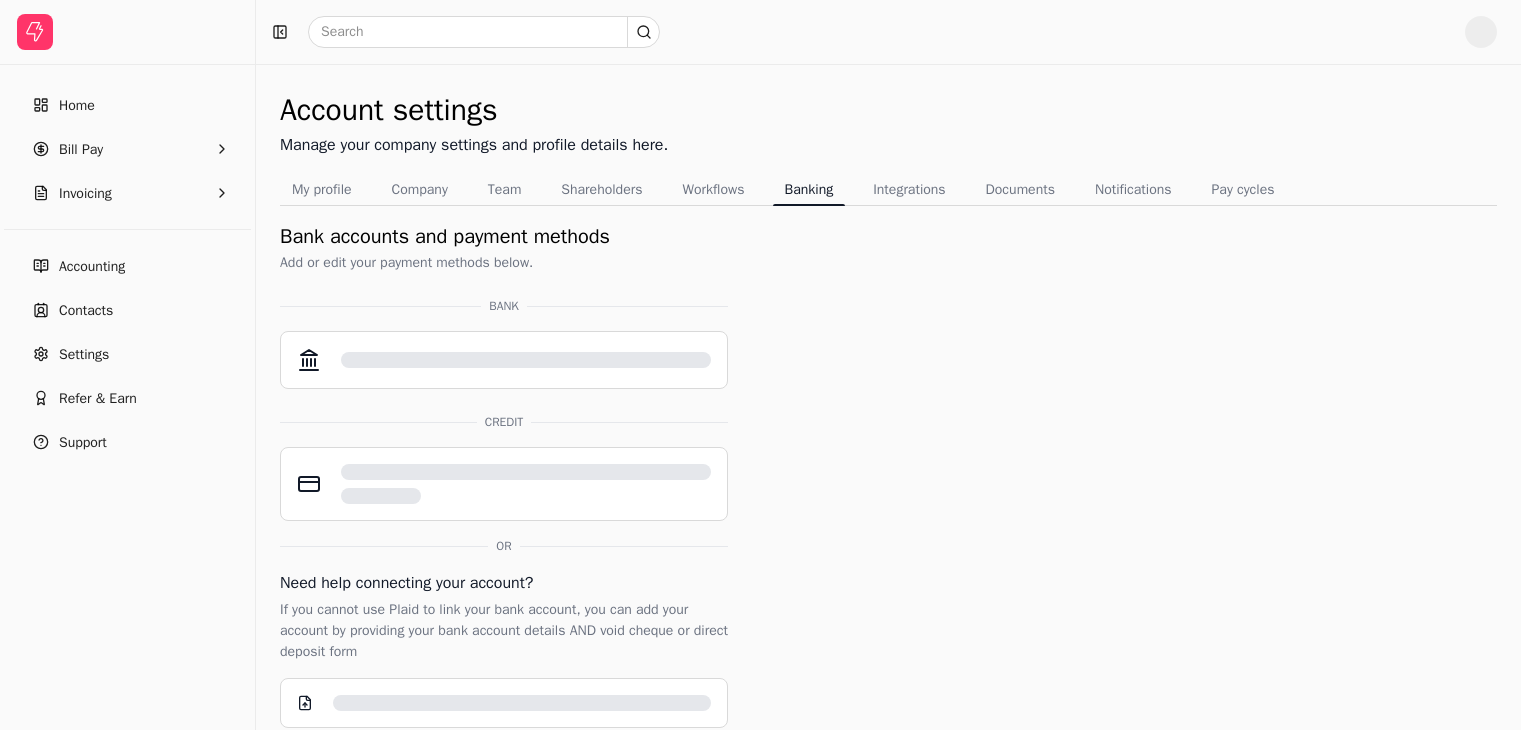 scroll, scrollTop: 0, scrollLeft: 0, axis: both 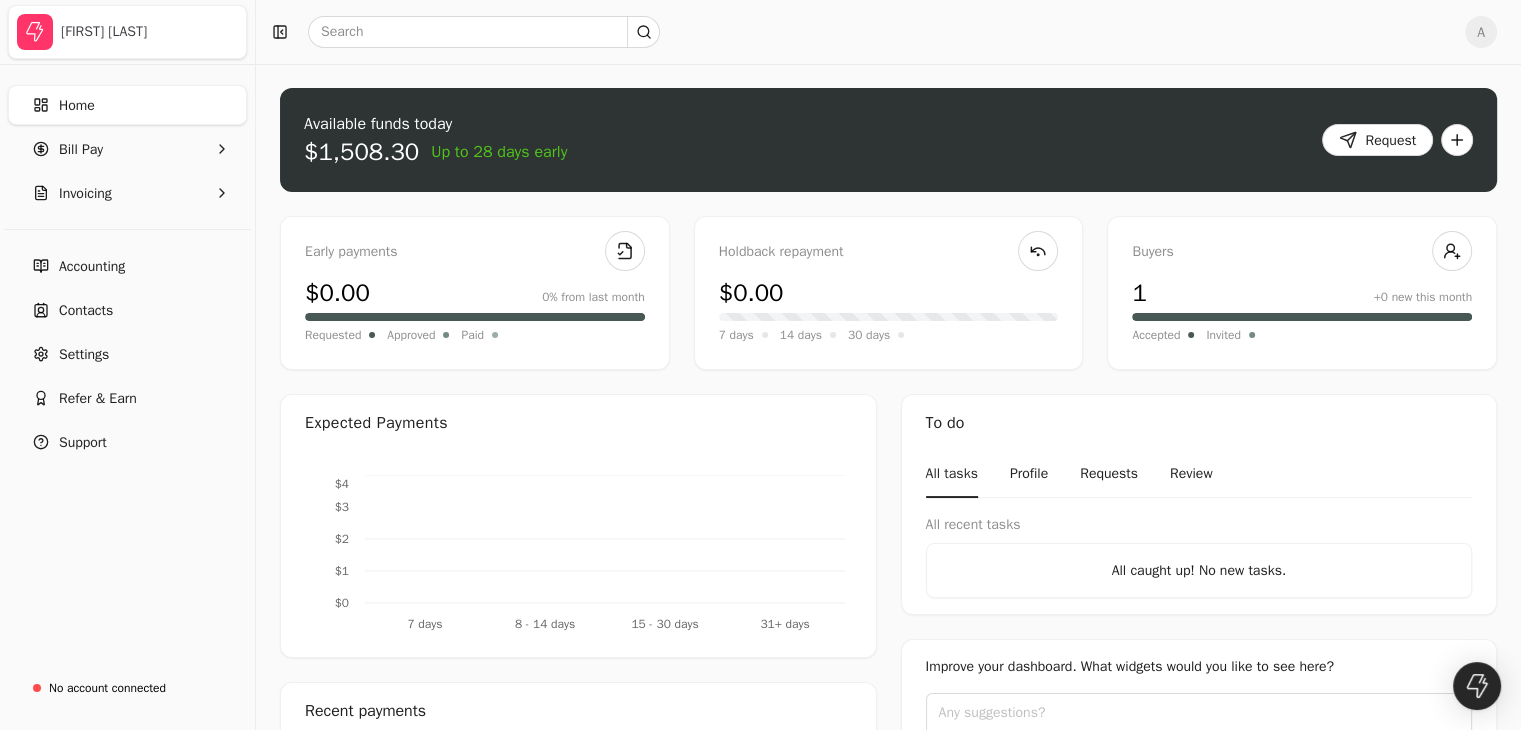 click on "[FIRST] [LAST]" at bounding box center [149, 32] 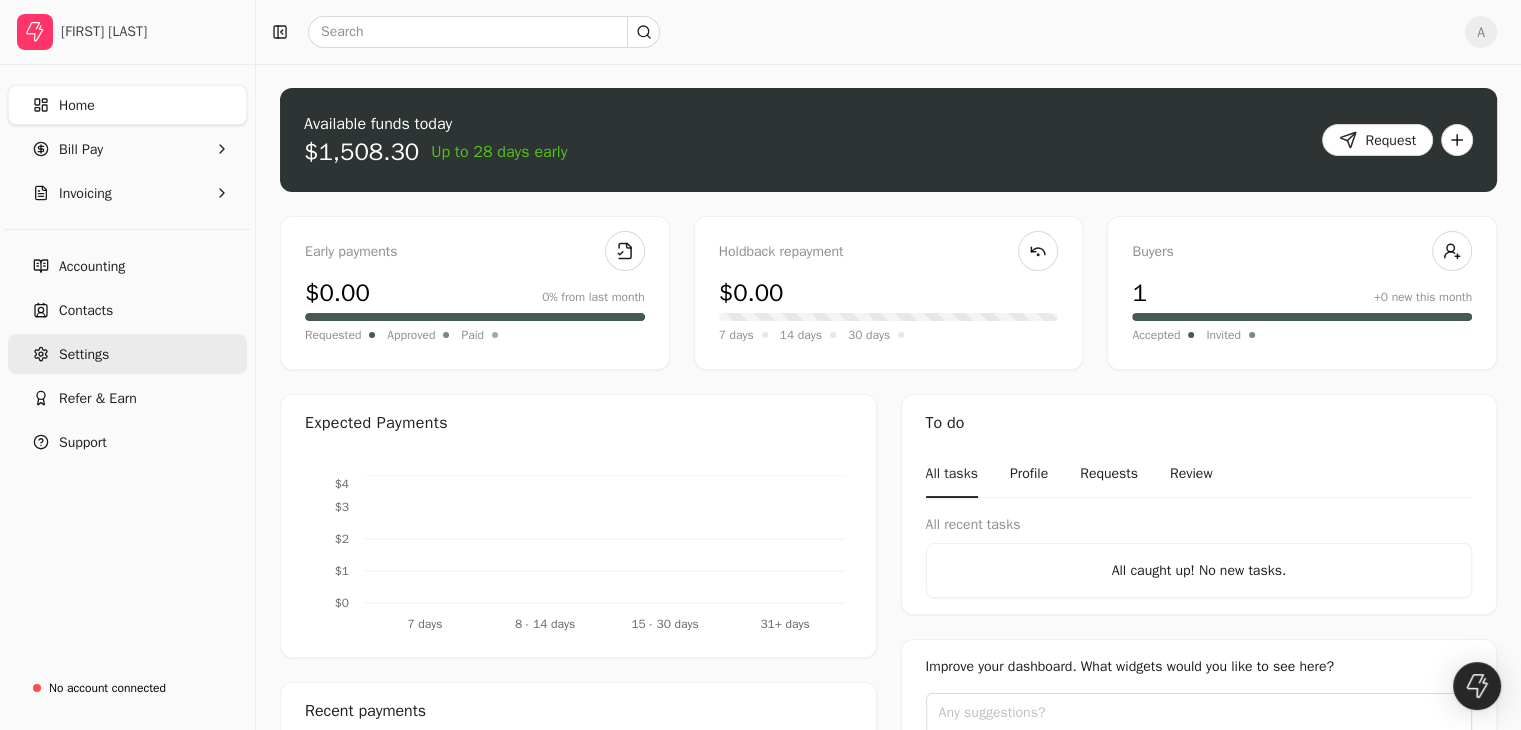 click on "Settings" at bounding box center [127, 354] 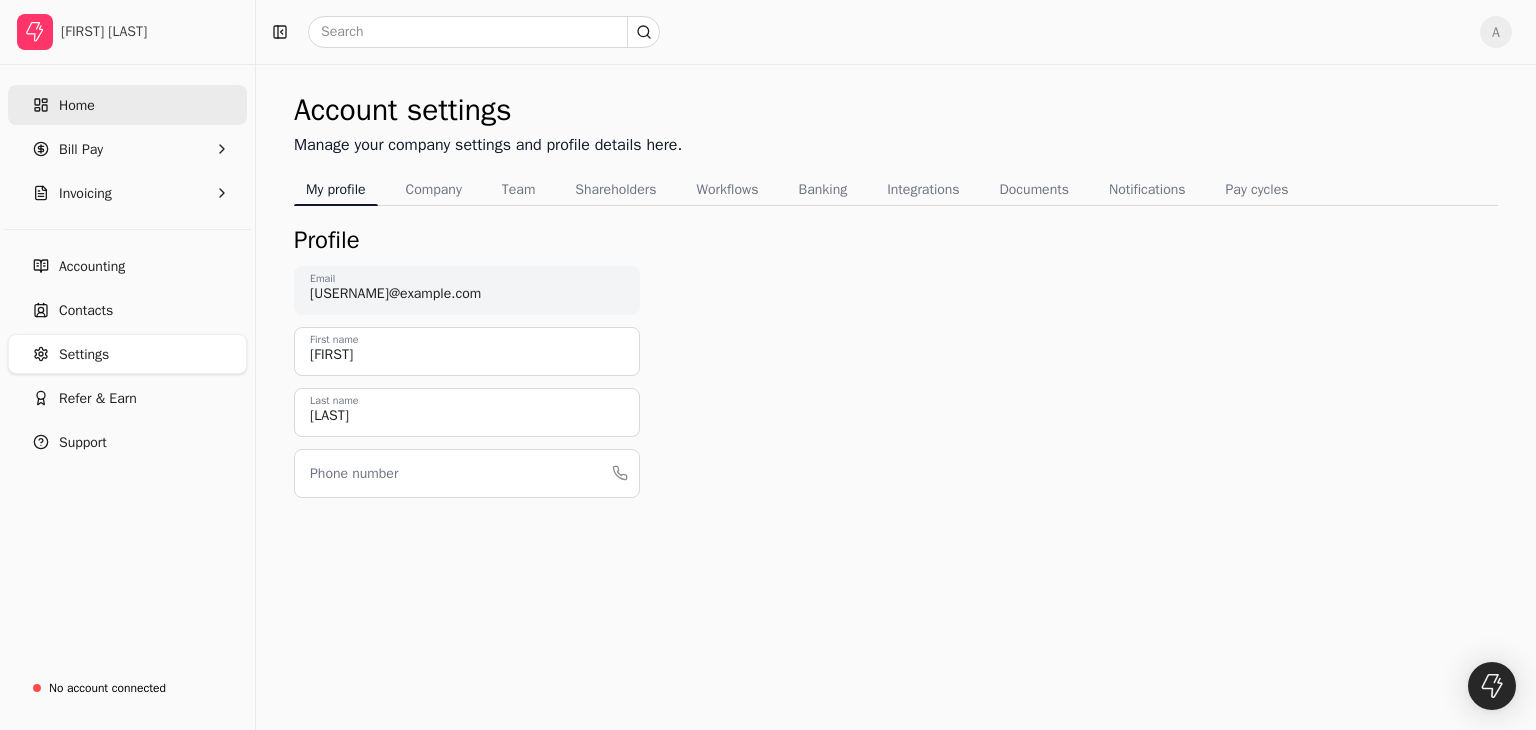 click on "Home" at bounding box center (127, 105) 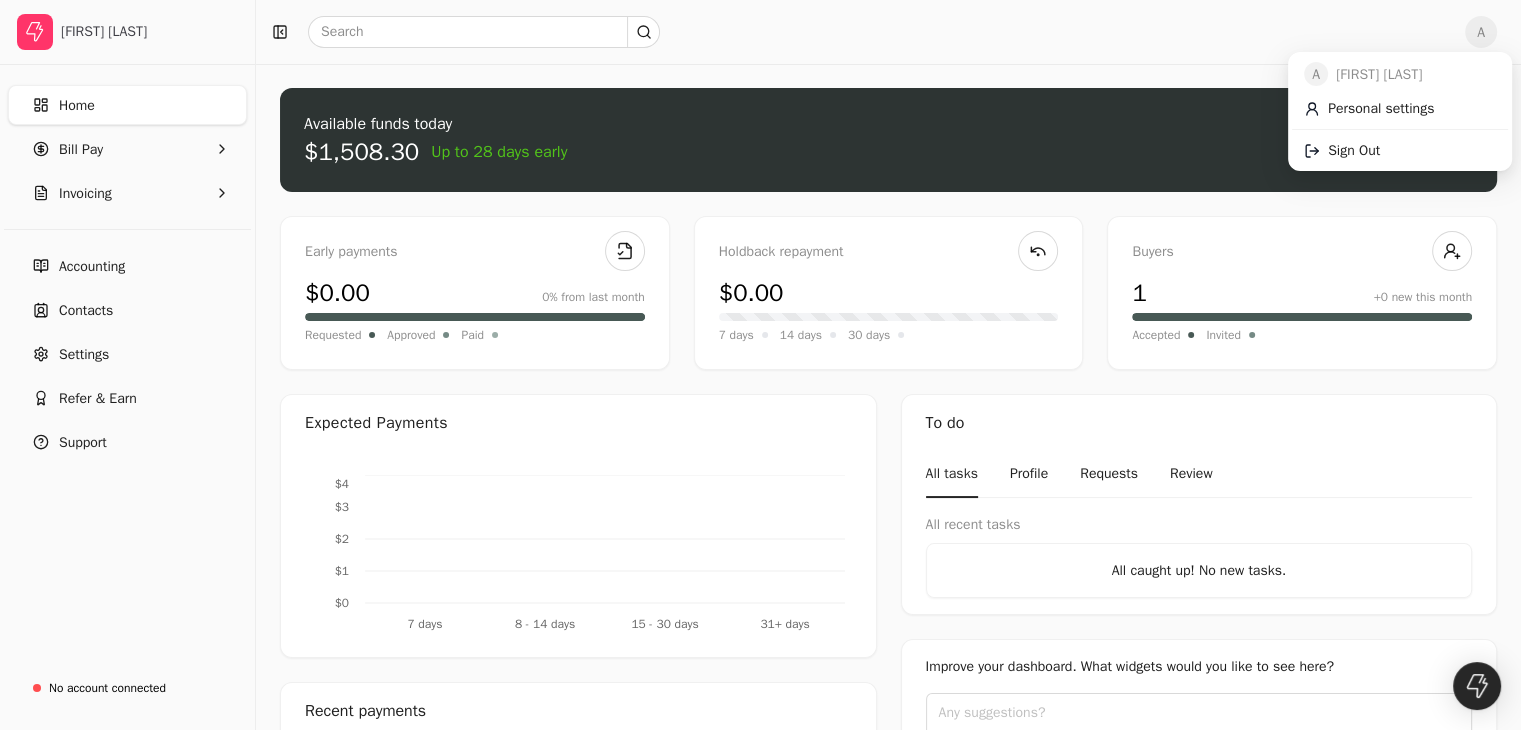 click on "A" at bounding box center (1481, 32) 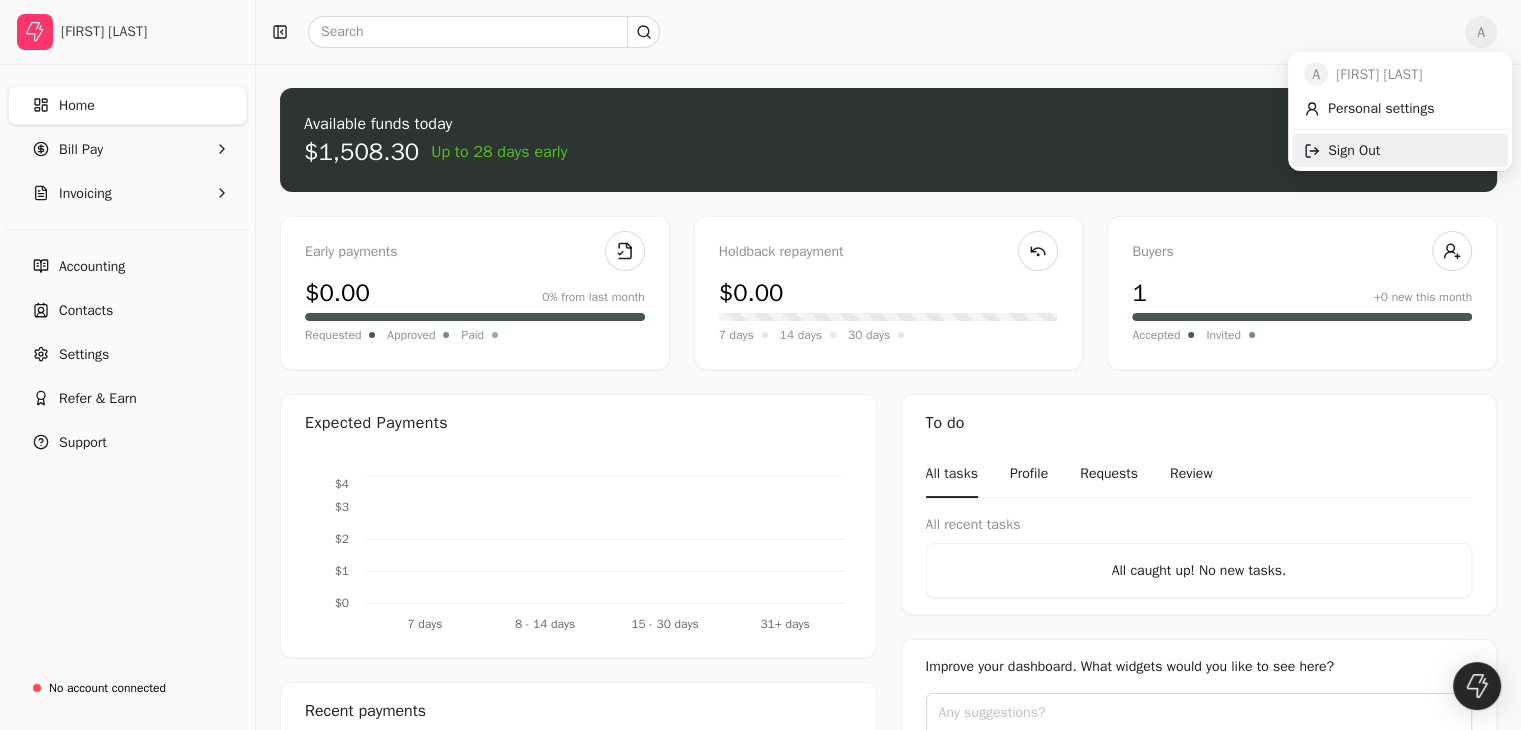 click on "Sign Out" at bounding box center (1400, 150) 